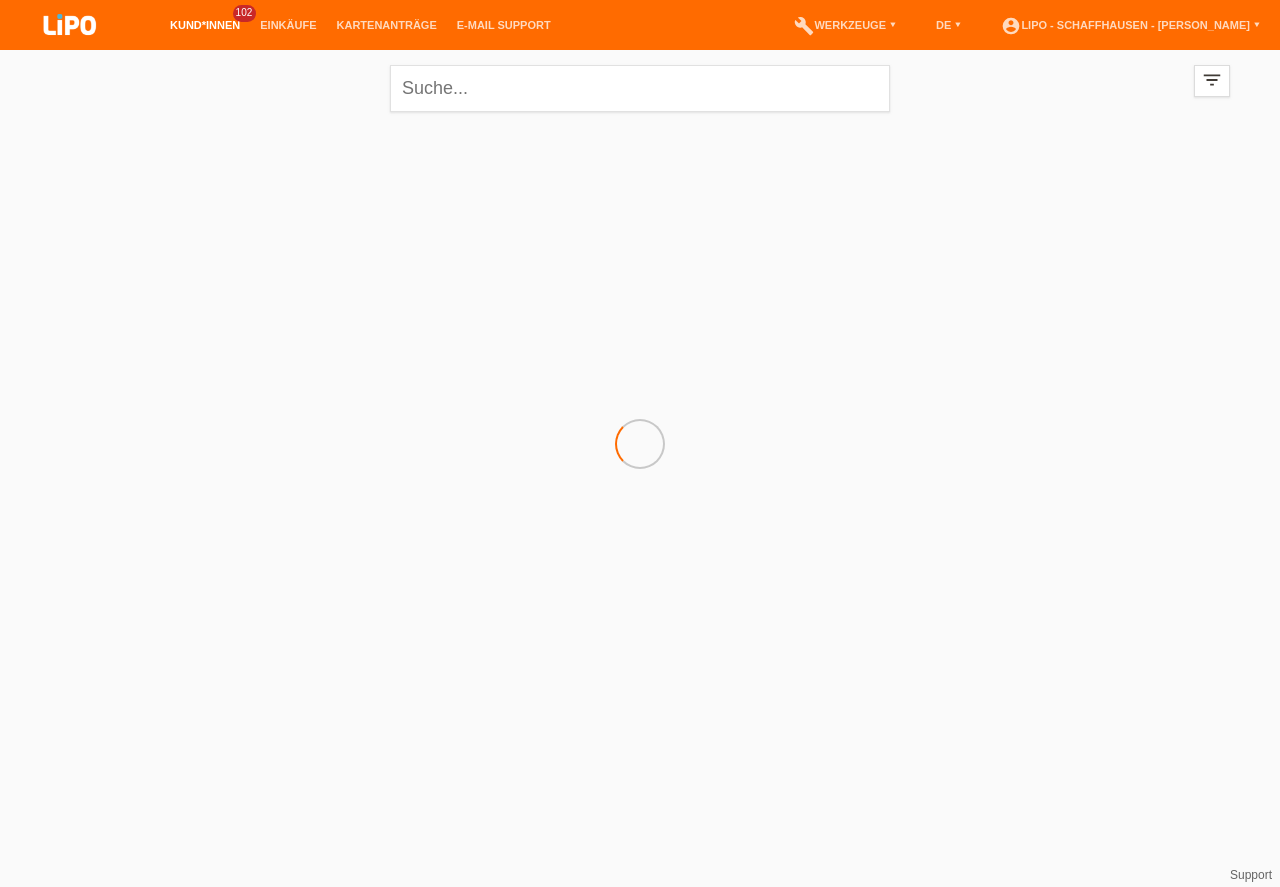 scroll, scrollTop: 0, scrollLeft: 0, axis: both 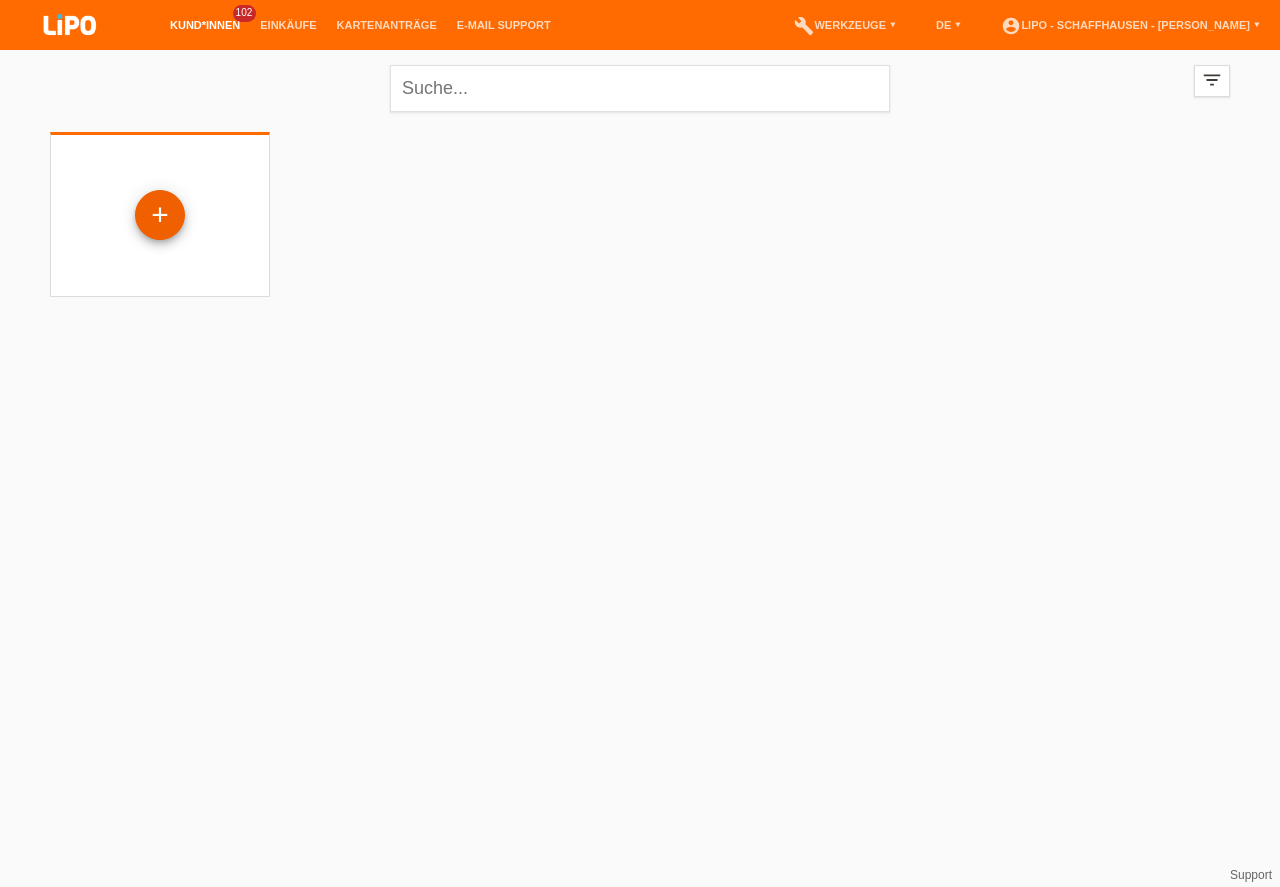 click on "+" at bounding box center [160, 215] 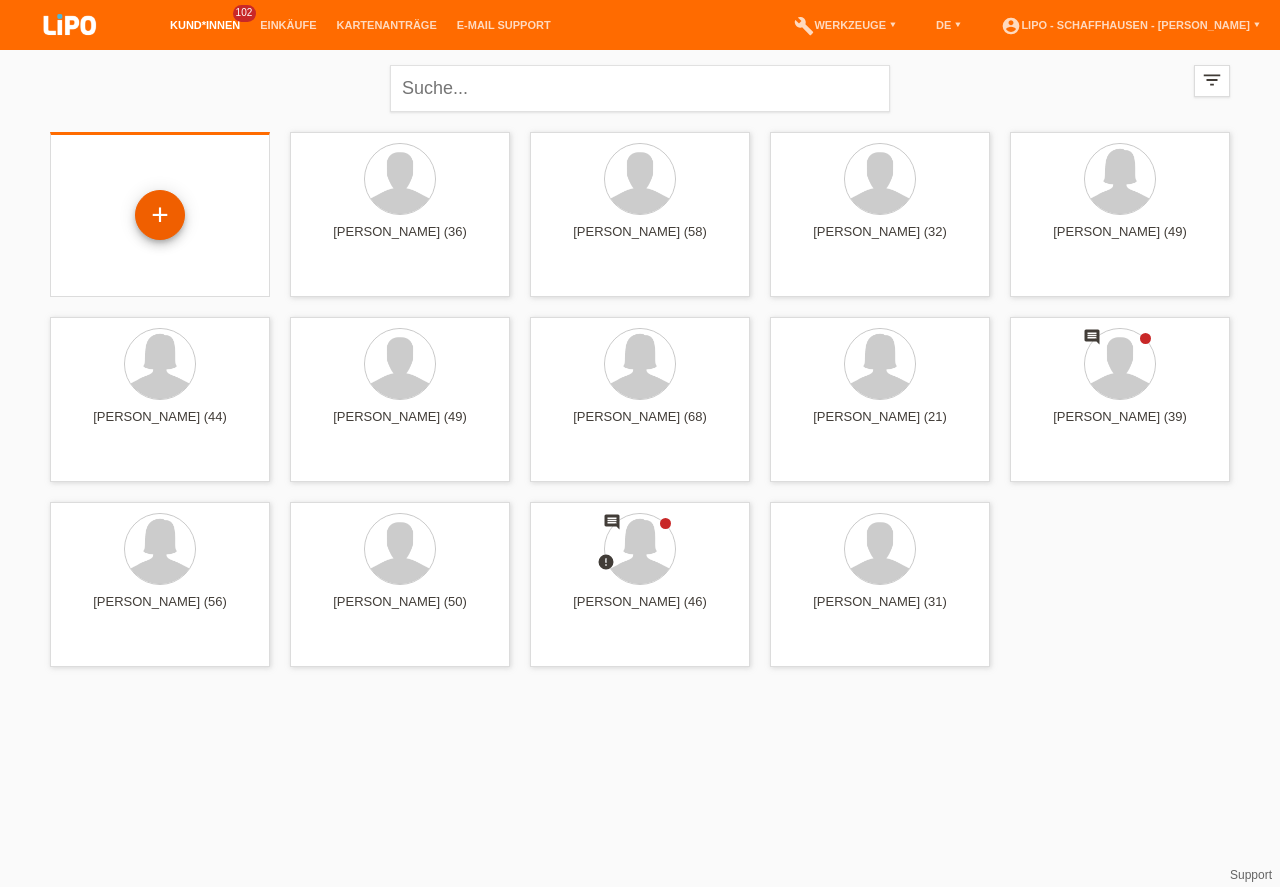 click on "+" at bounding box center [160, 215] 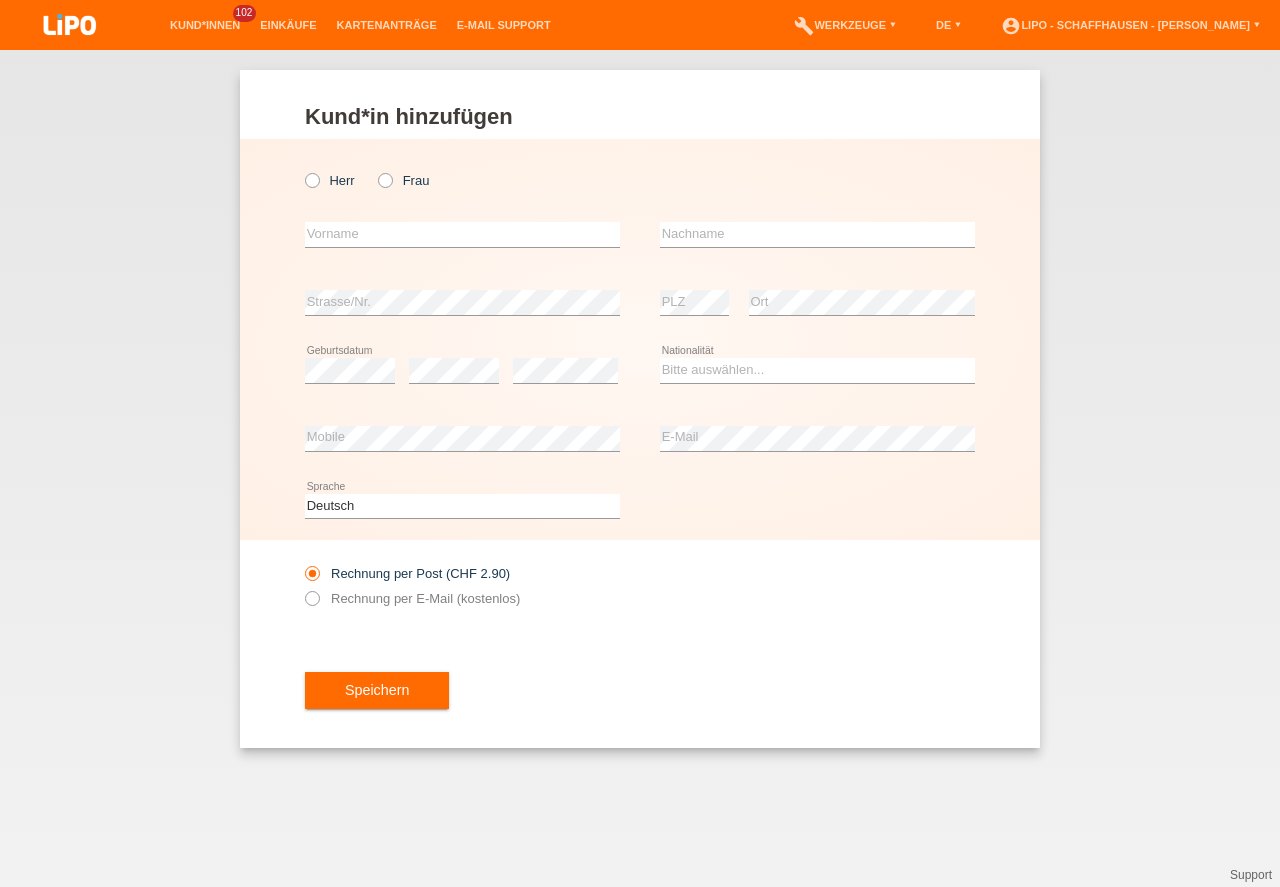 click on "Herr
Frau" at bounding box center (462, 180) 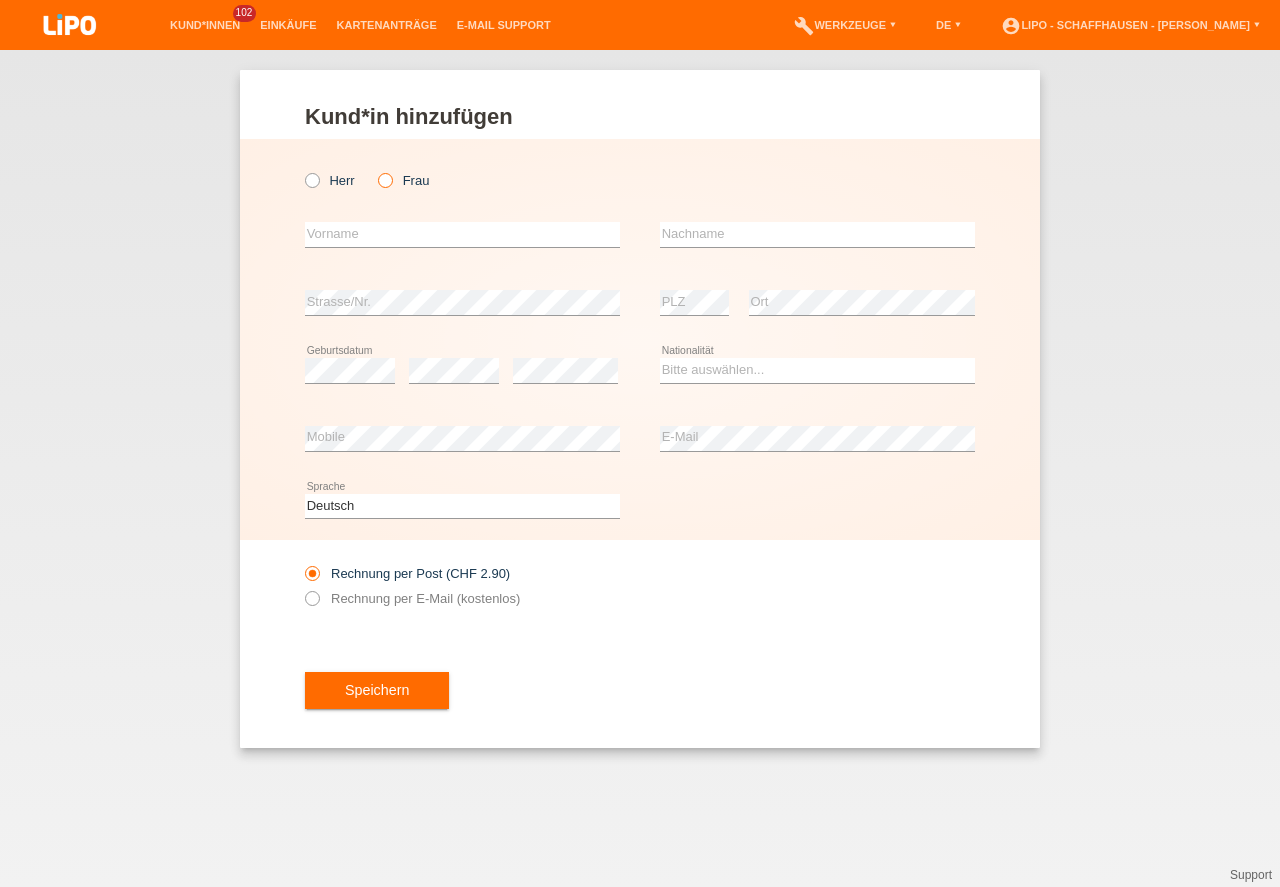 scroll, scrollTop: 0, scrollLeft: 0, axis: both 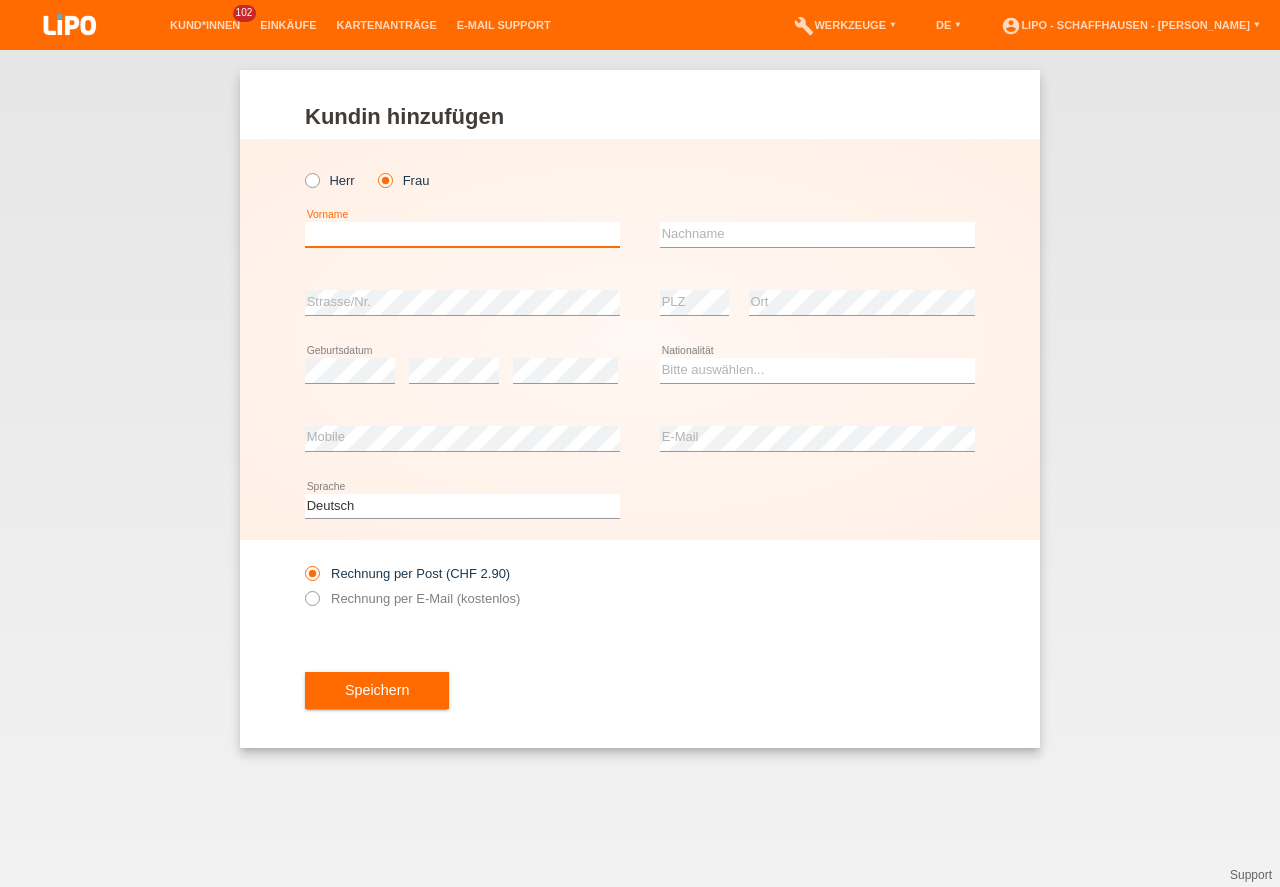 click at bounding box center (462, 234) 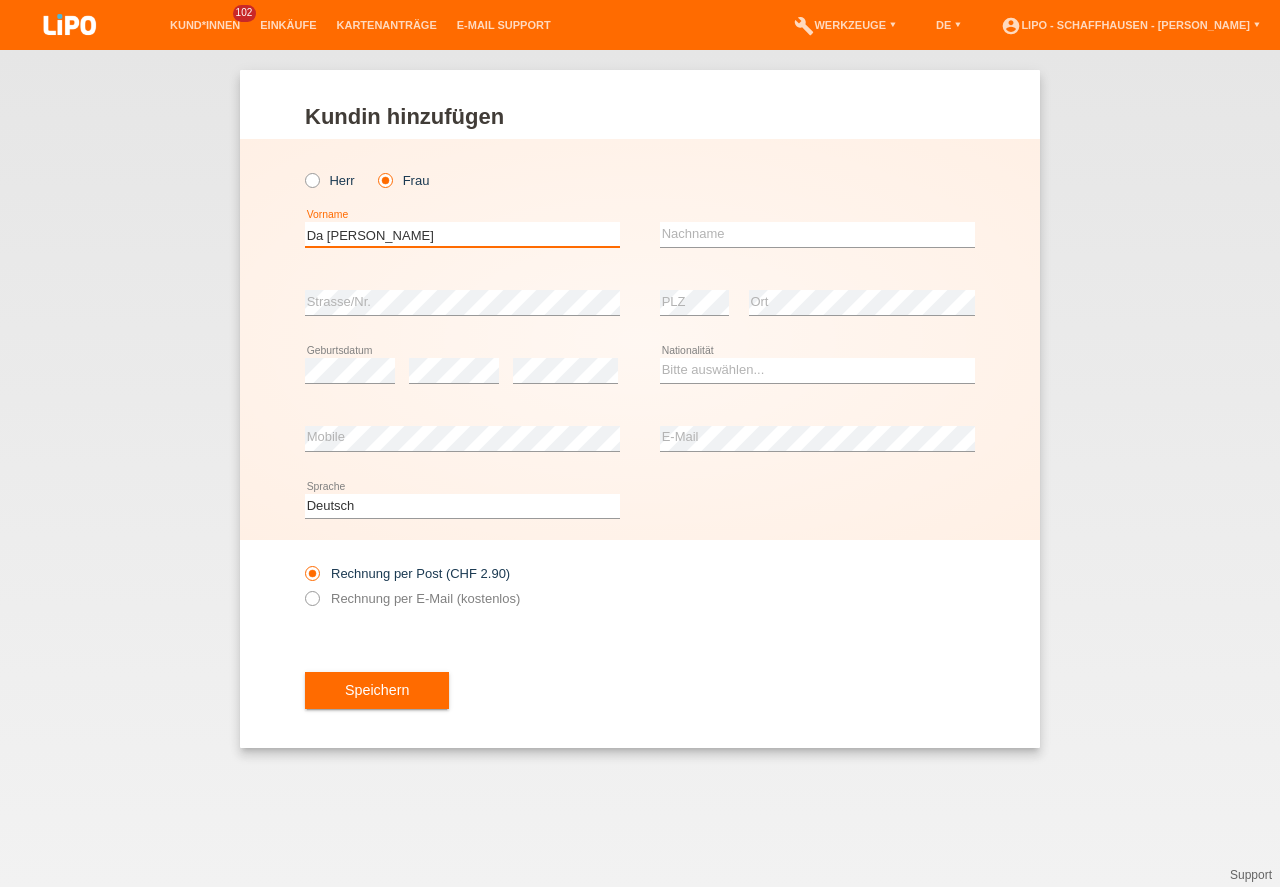 type on "Da [PERSON_NAME]" 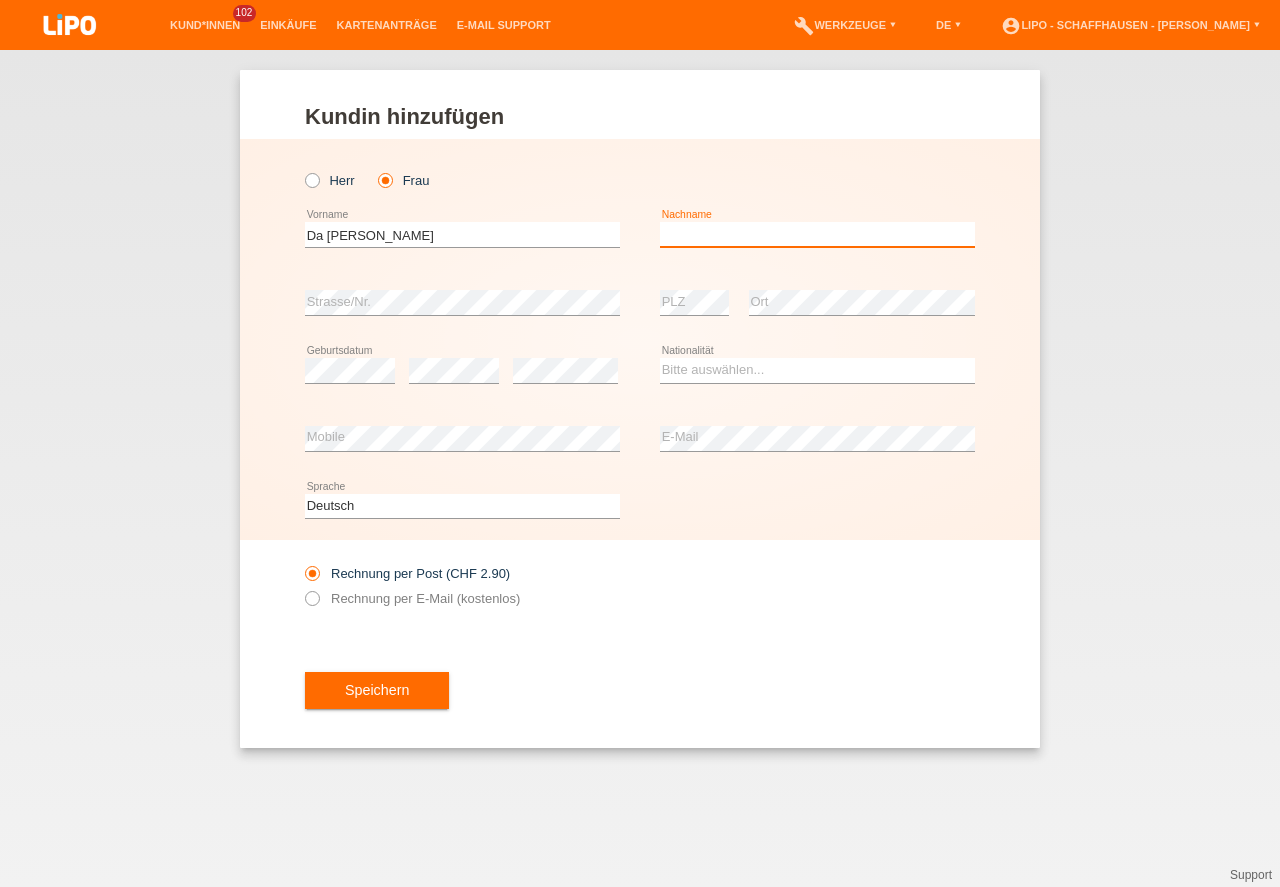 click at bounding box center (817, 234) 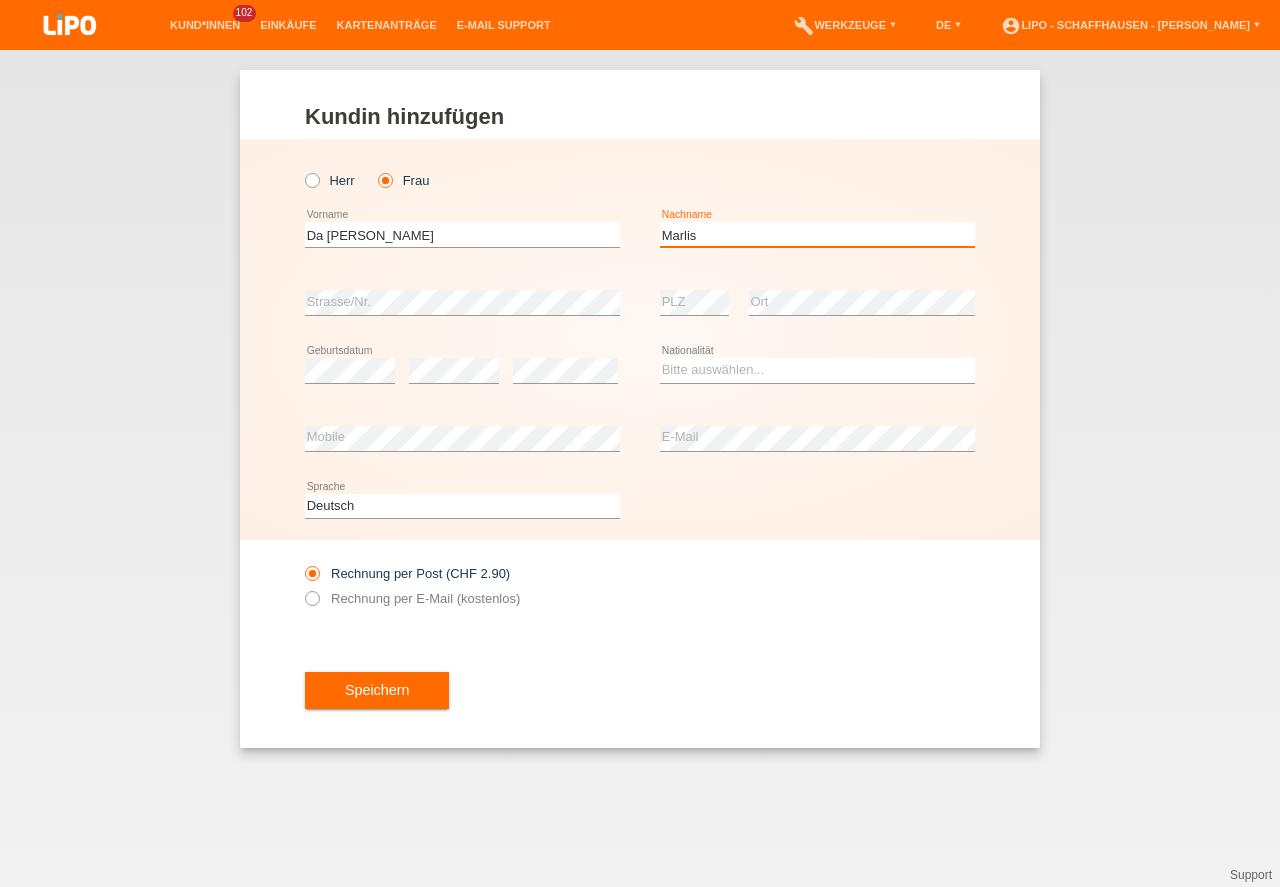 type on "Marlis" 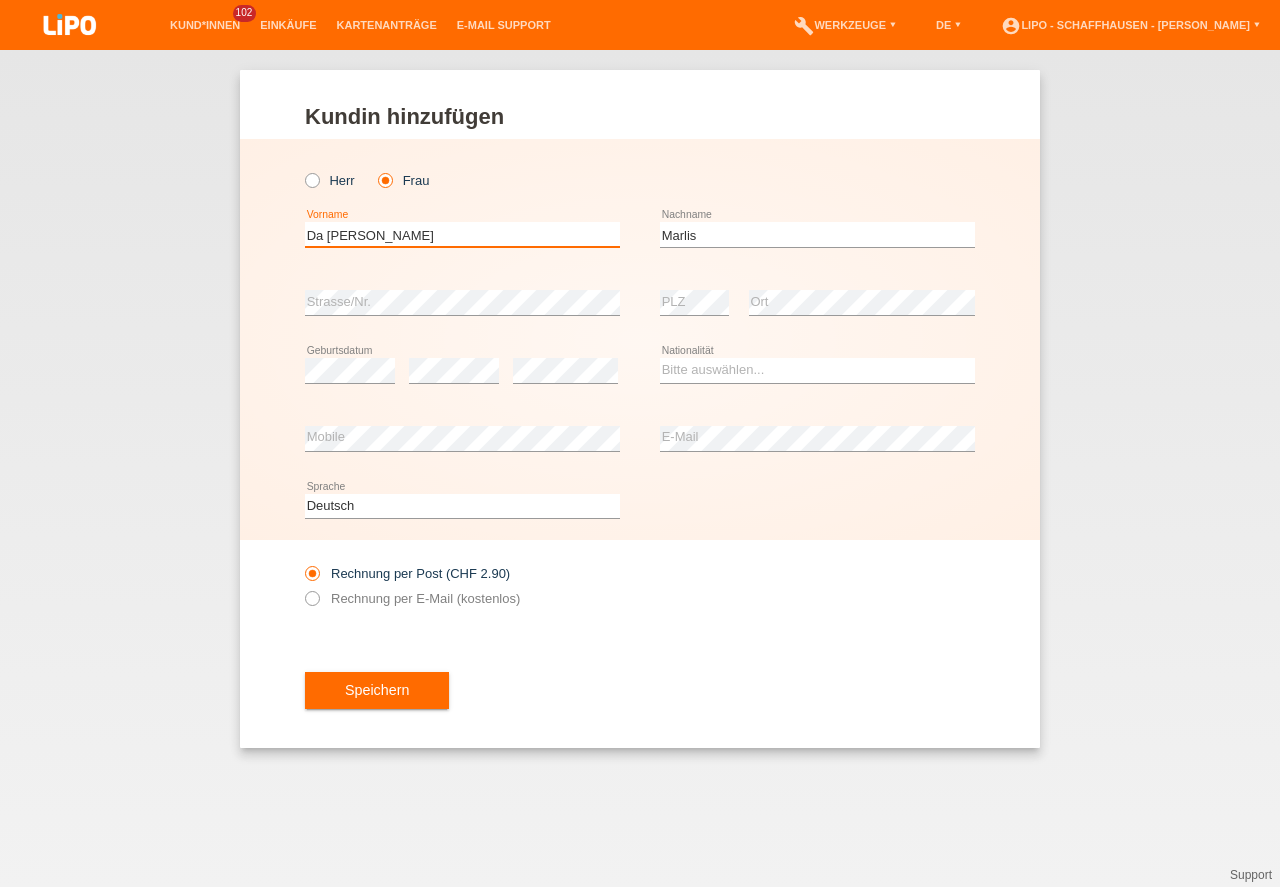 click on "Da [PERSON_NAME]" at bounding box center [462, 234] 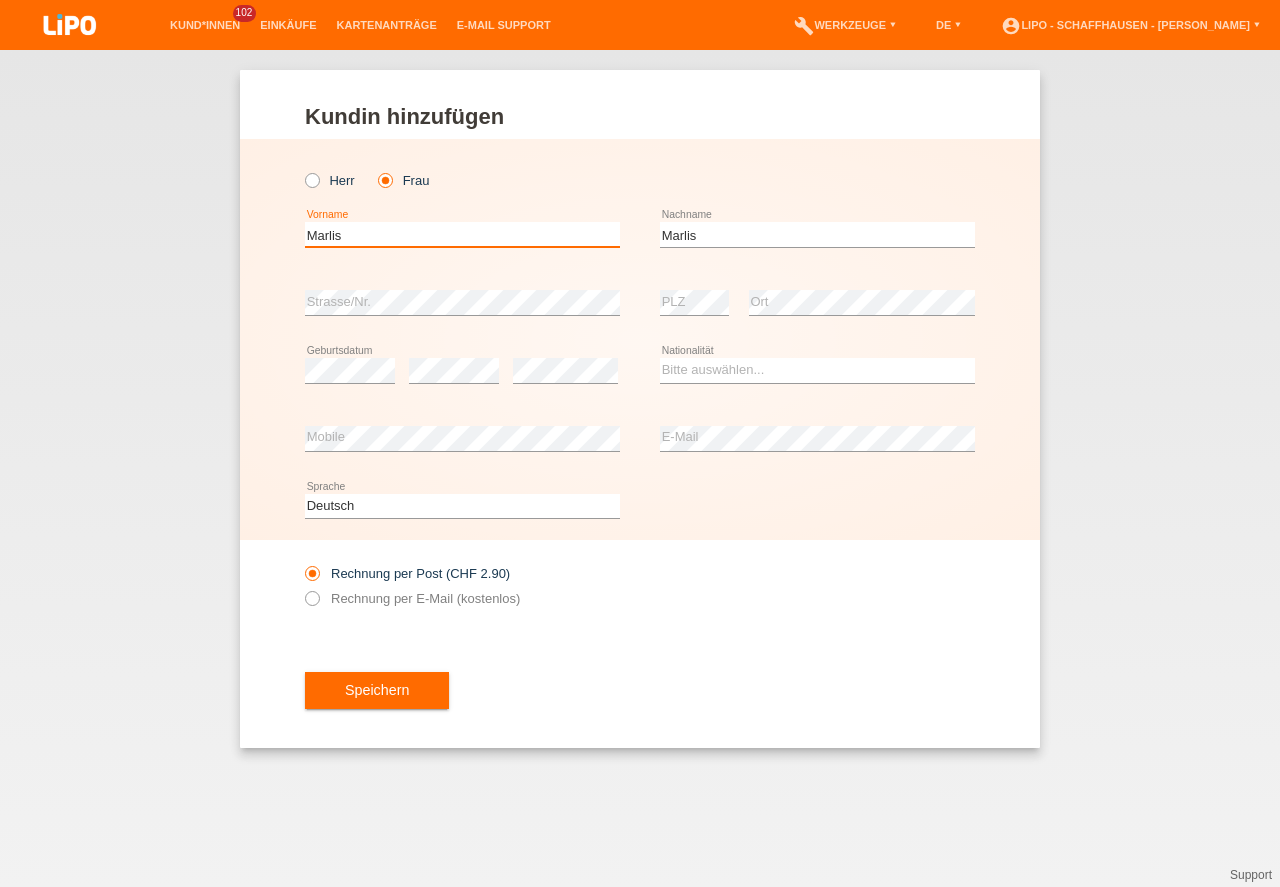 type on "Marlis" 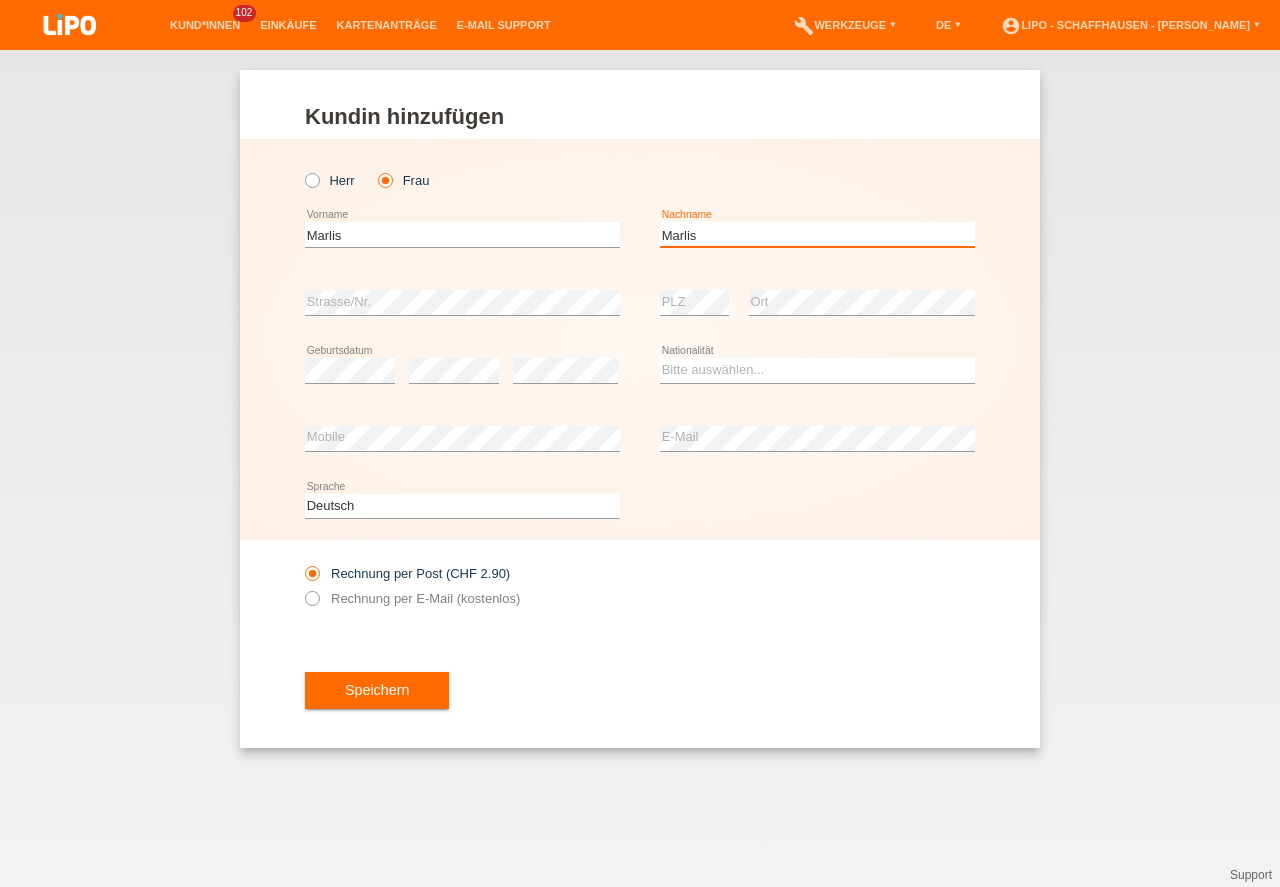 drag, startPoint x: 706, startPoint y: 234, endPoint x: 569, endPoint y: 251, distance: 138.05072 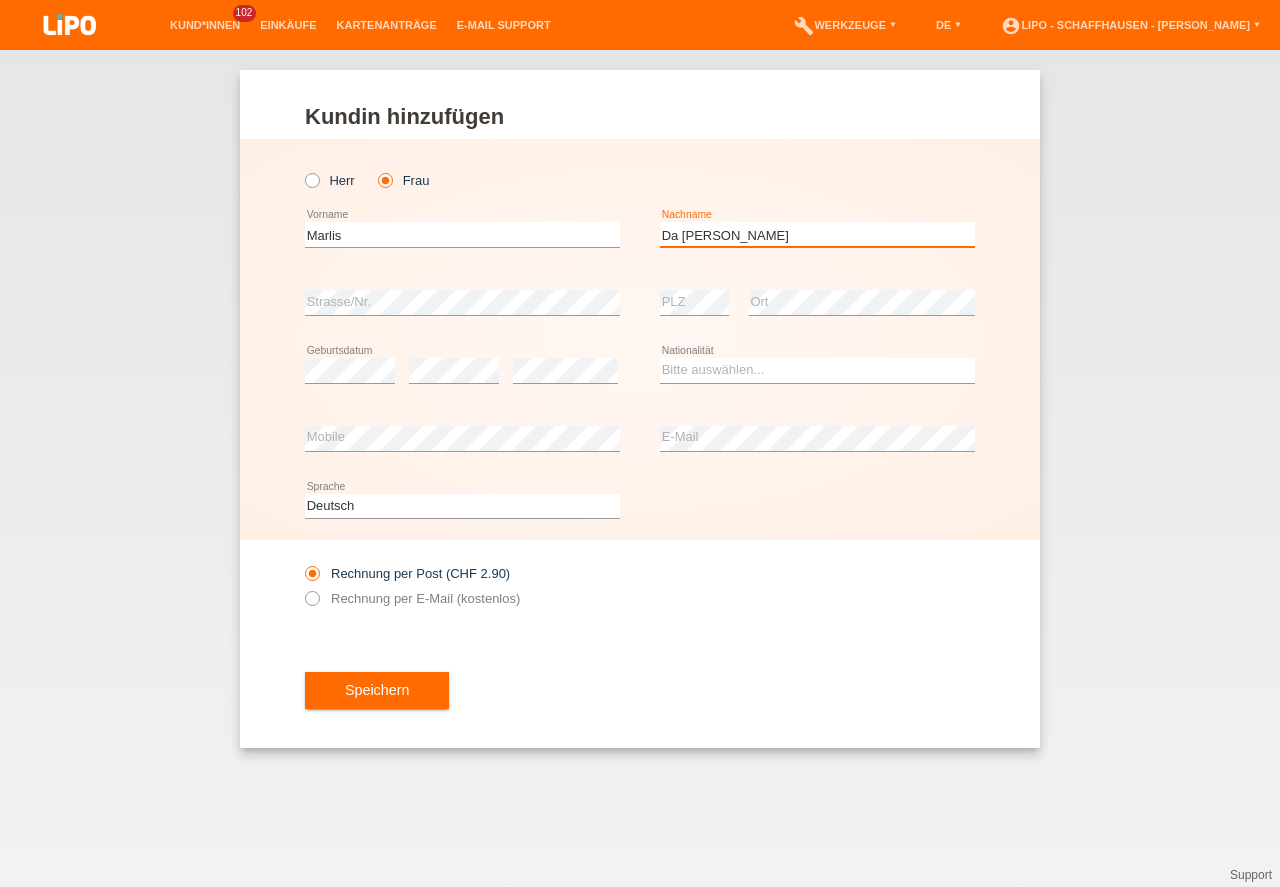 type on "Da [PERSON_NAME]" 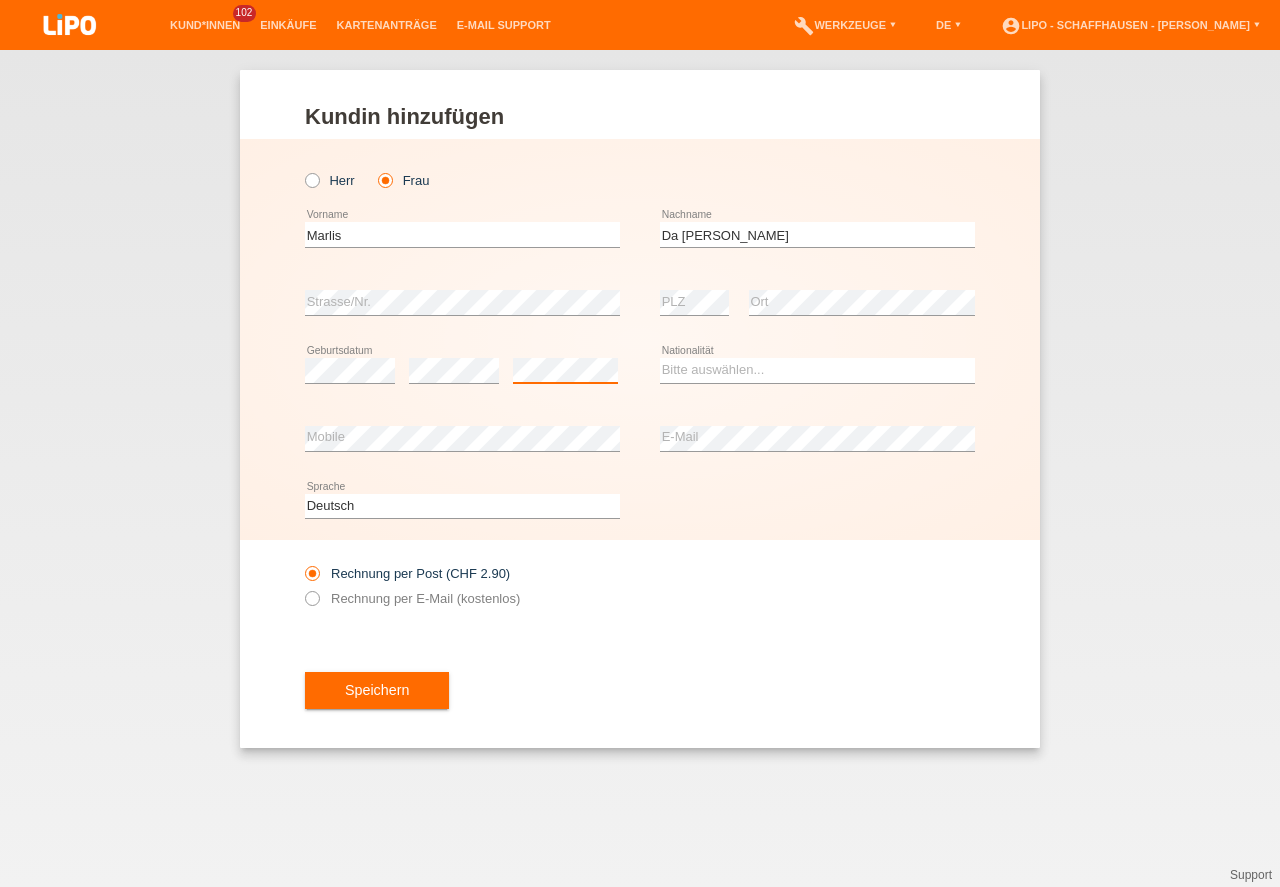 scroll, scrollTop: 0, scrollLeft: 0, axis: both 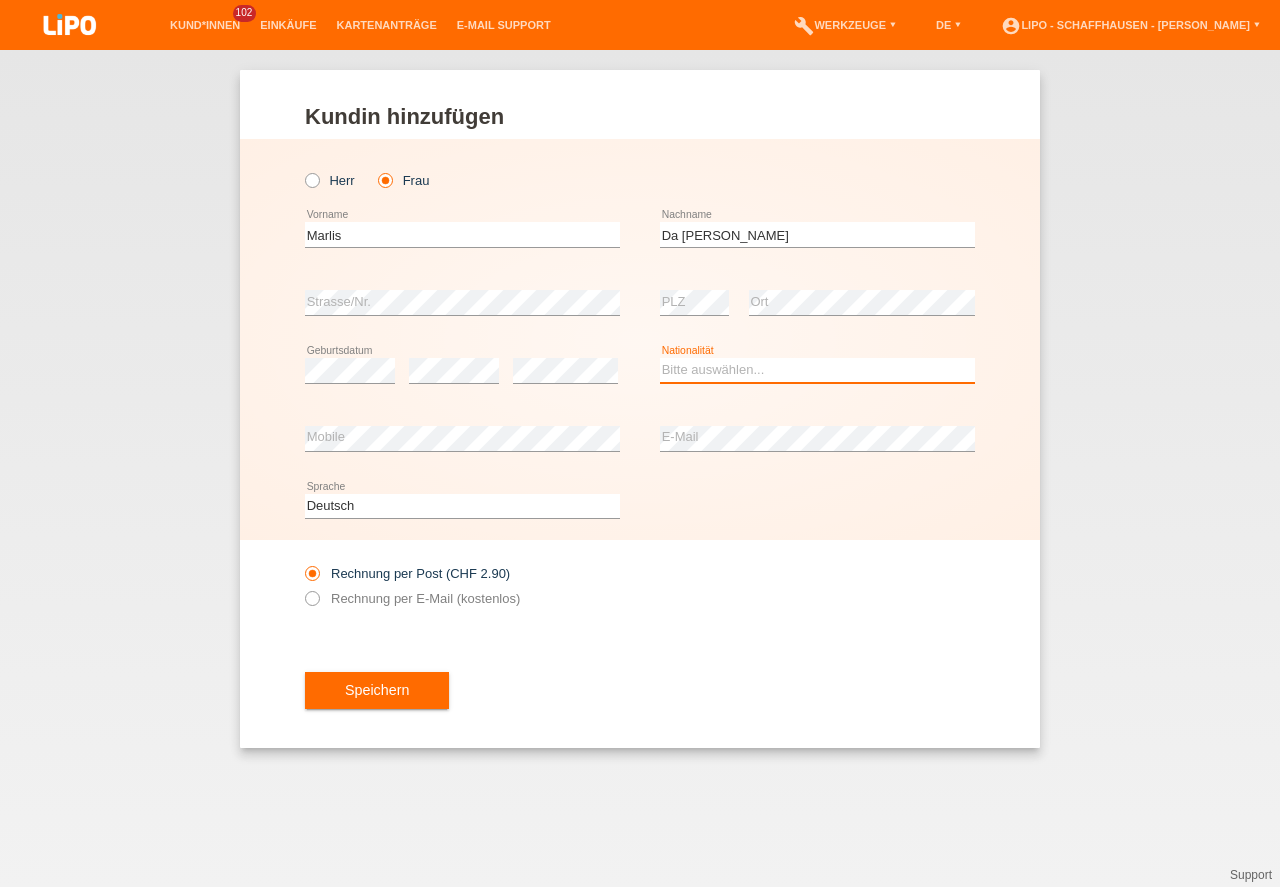 click on "Bitte auswählen...
Schweiz
Deutschland
Liechtenstein
Österreich
------------
Afghanistan
Ägypten
Åland
Albanien
Algerien" at bounding box center [817, 370] 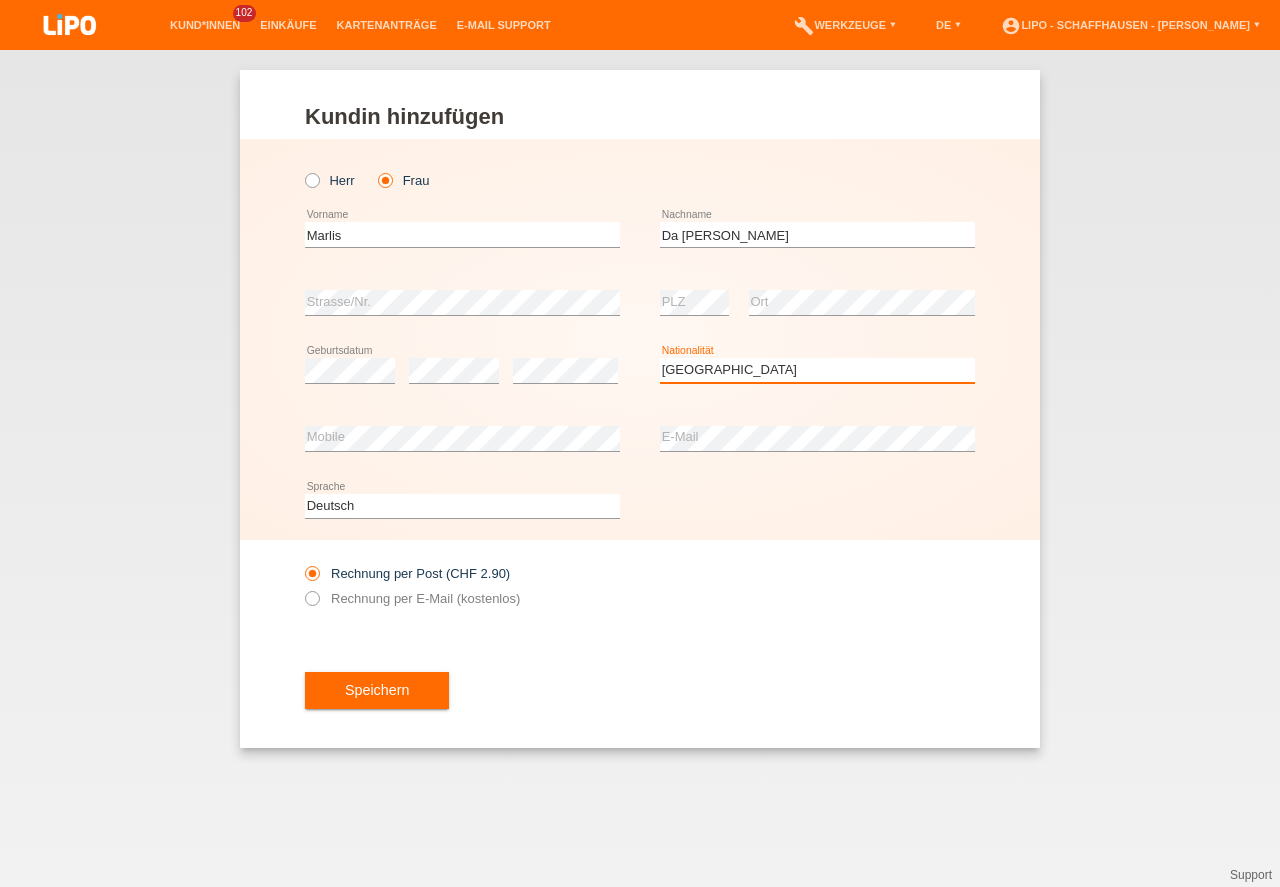 click on "Schweiz" at bounding box center (0, 0) 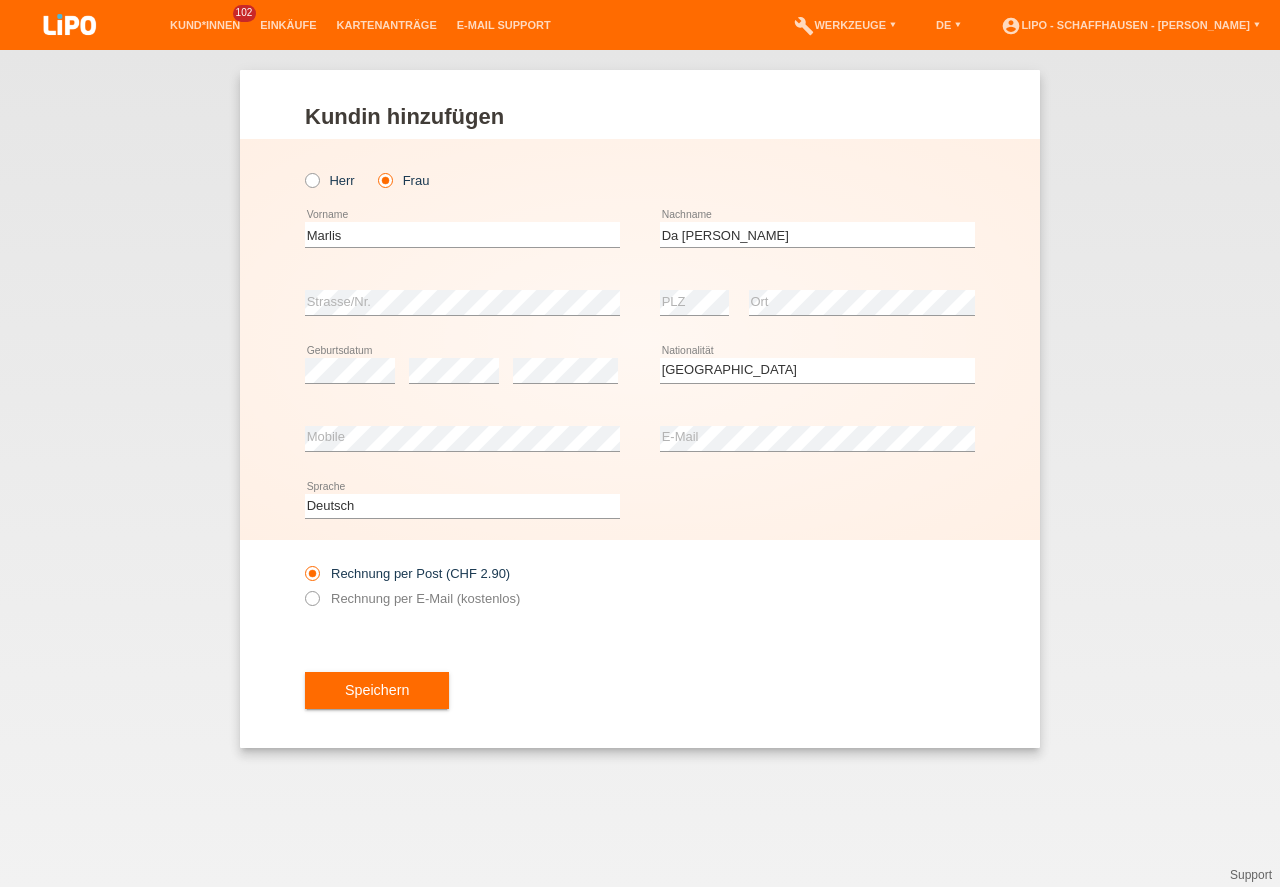 click on "error
Mobile" at bounding box center [462, 439] 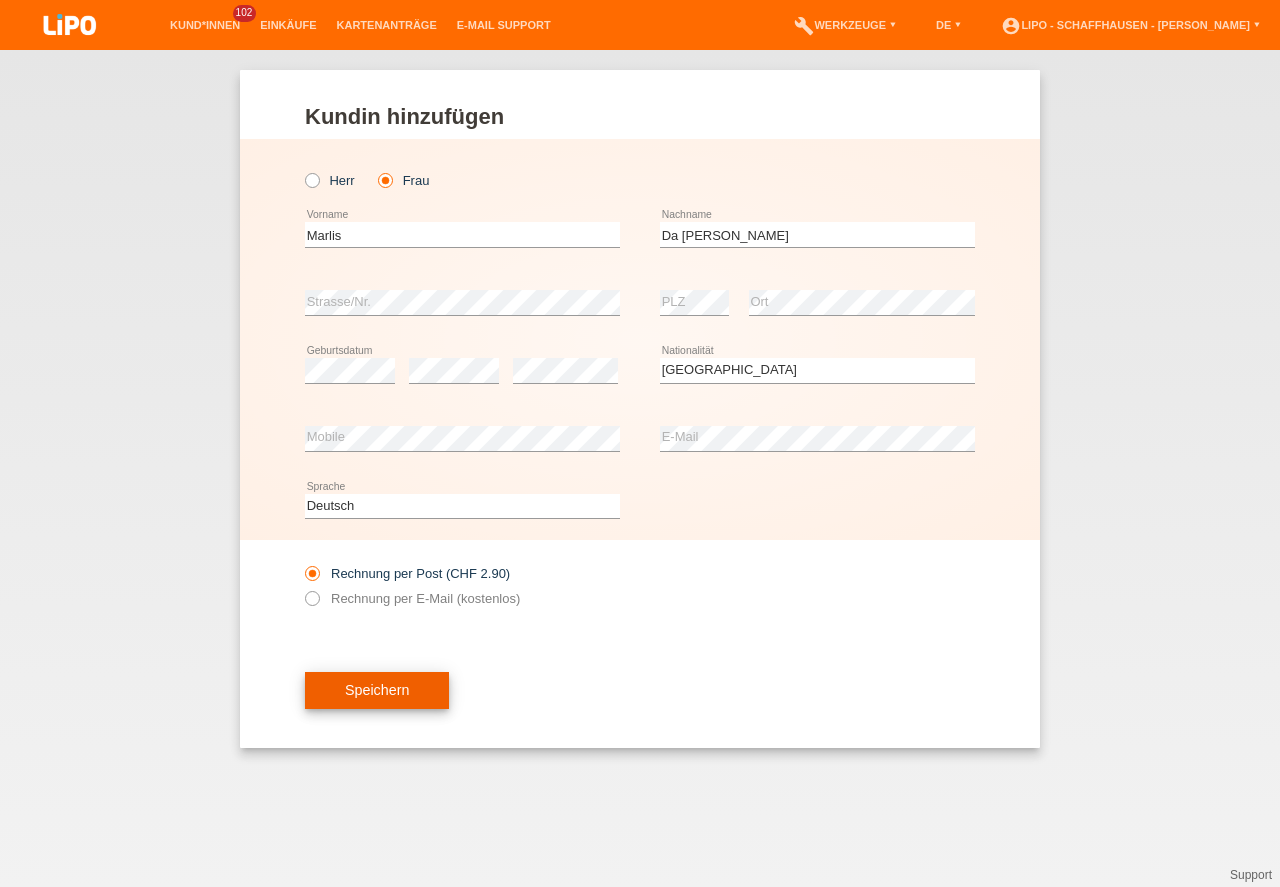 click on "Speichern" at bounding box center [377, 691] 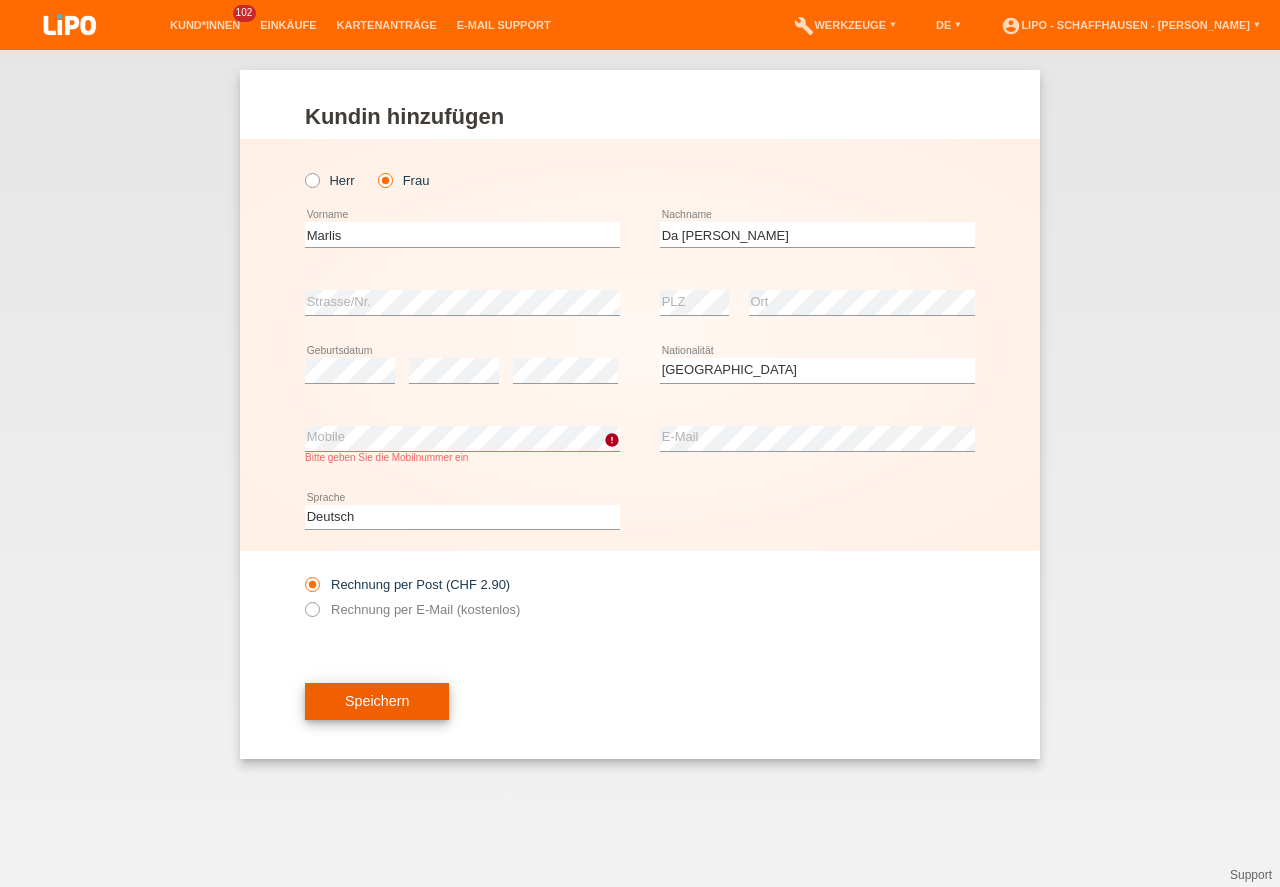 click on "Speichern" at bounding box center [377, 702] 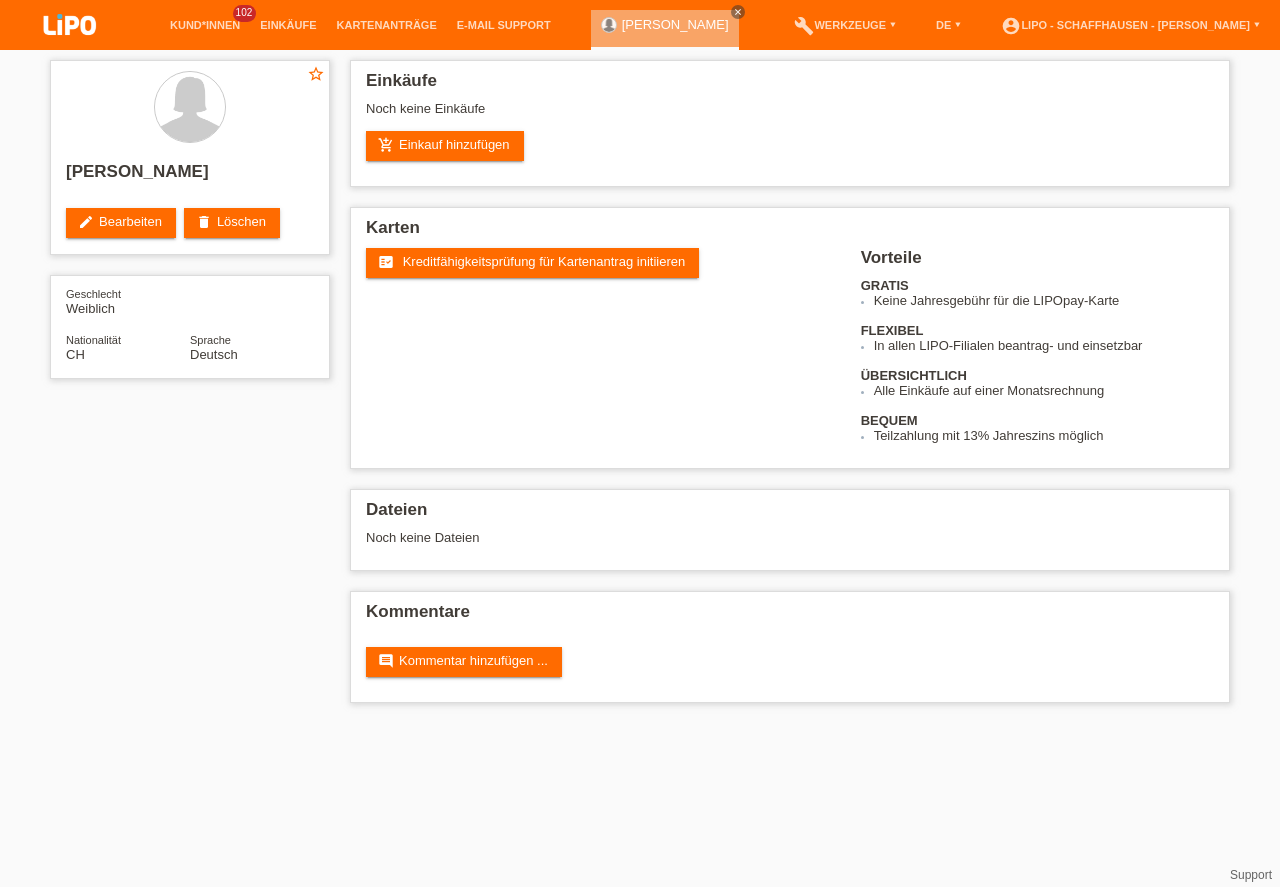 scroll, scrollTop: 0, scrollLeft: 0, axis: both 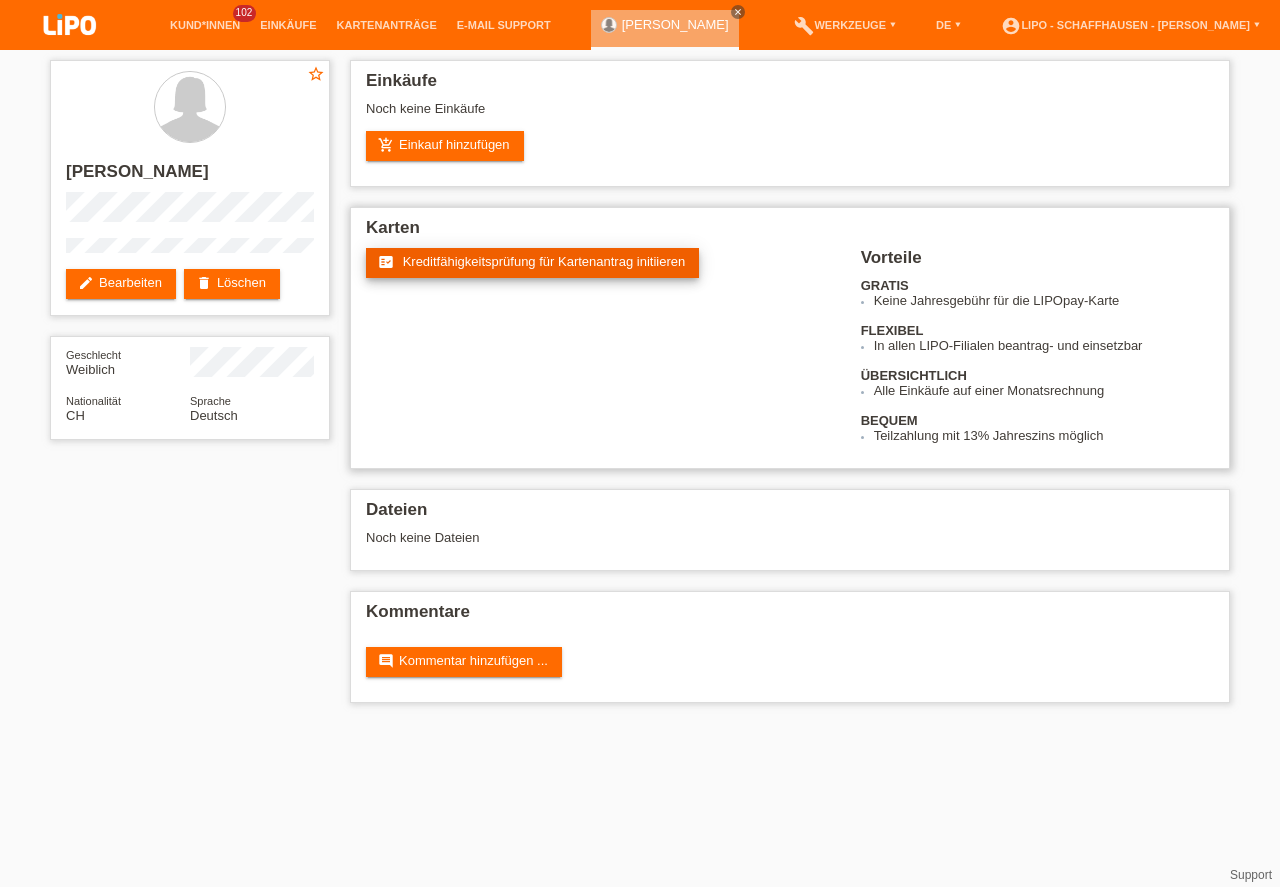 click on "Kreditfähigkeitsprüfung für Kartenantrag initiieren" at bounding box center (544, 261) 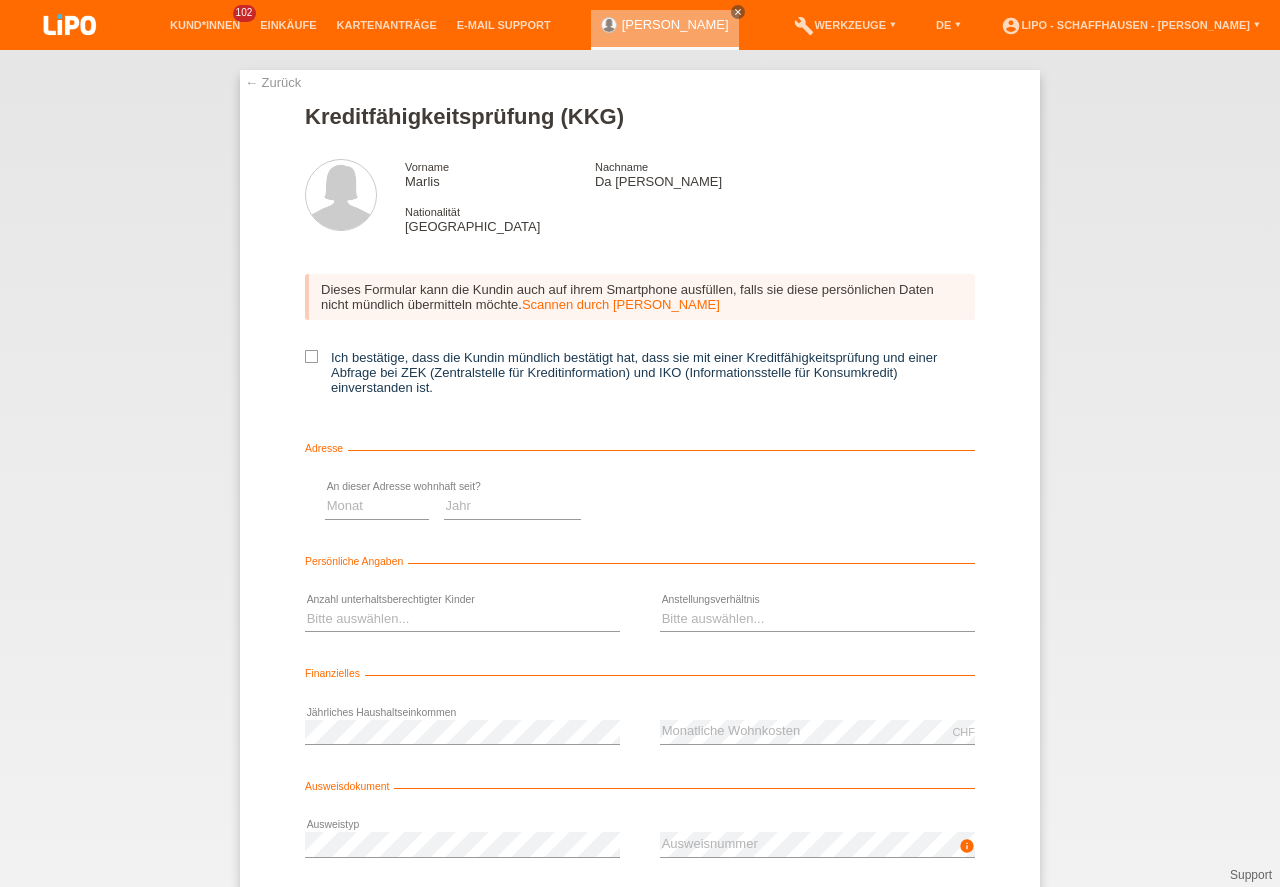 scroll, scrollTop: 0, scrollLeft: 0, axis: both 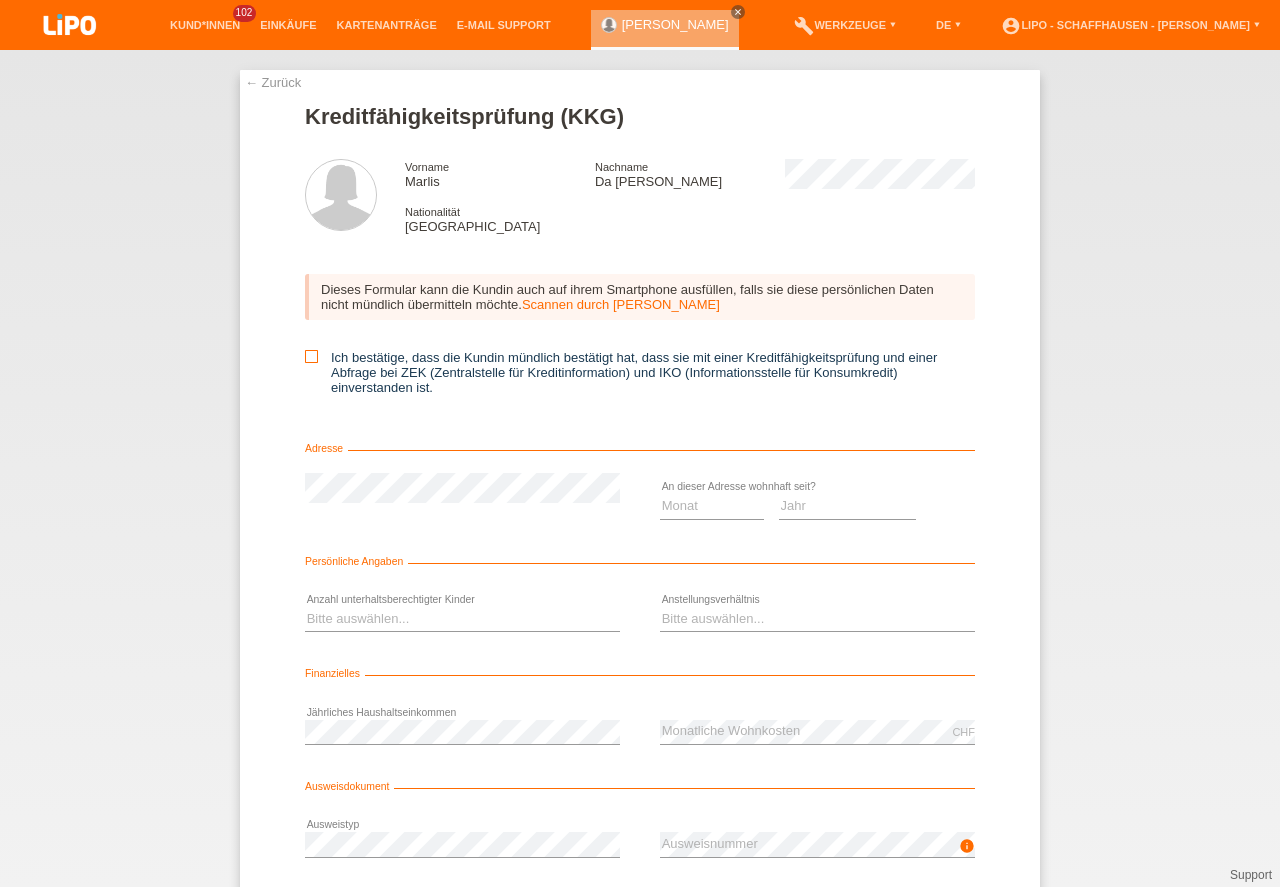 click on "Ich bestätige, dass die Kundin mündlich bestätigt hat, dass sie mit einer Kreditfähigkeitsprüfung und einer Abfrage bei ZEK (Zentralstelle für Kreditinformation) und IKO (Informationsstelle für Konsumkredit) einverstanden ist." at bounding box center [640, 372] 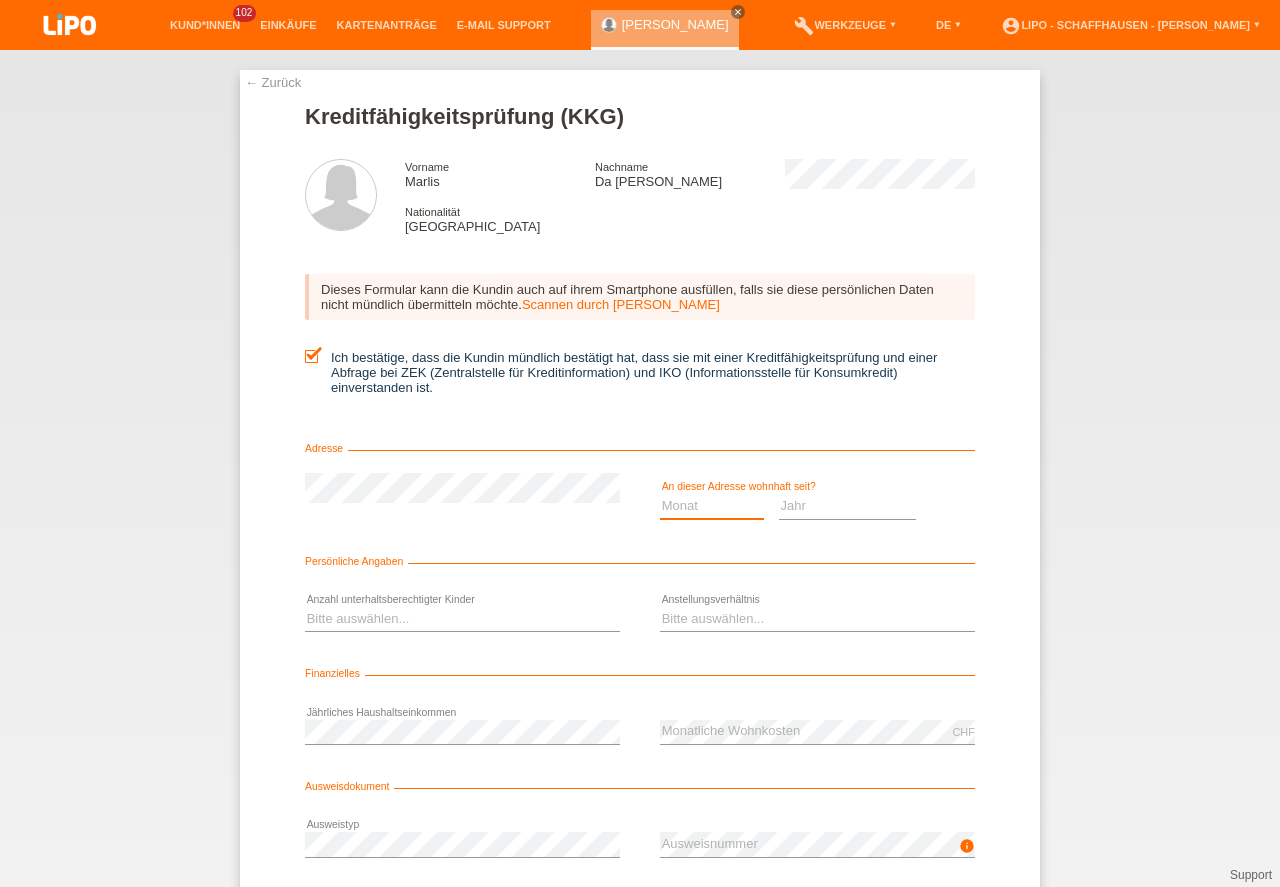 click on "Monat
01
02
03
04
05
06
07
08
09
10" at bounding box center (712, 506) 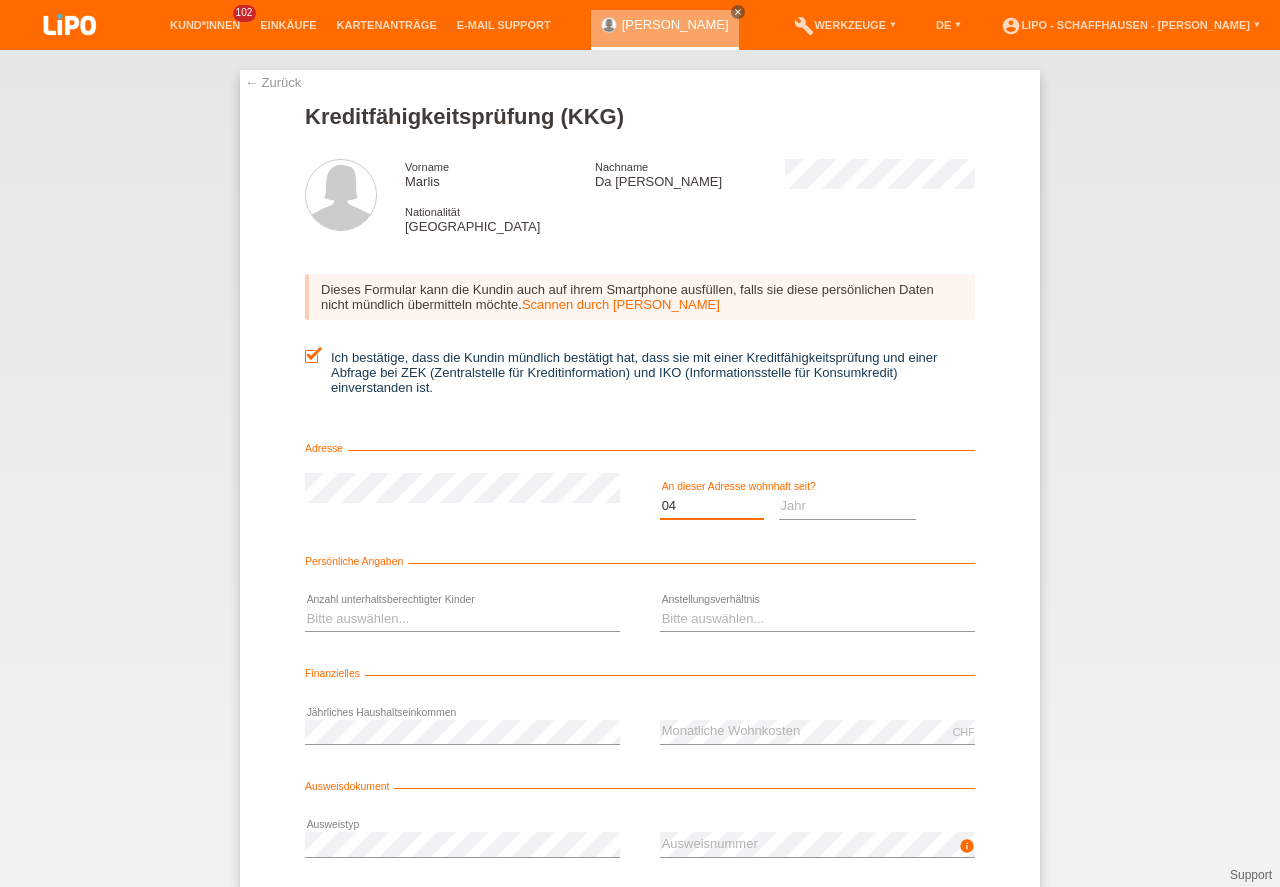 click on "04" at bounding box center [0, 0] 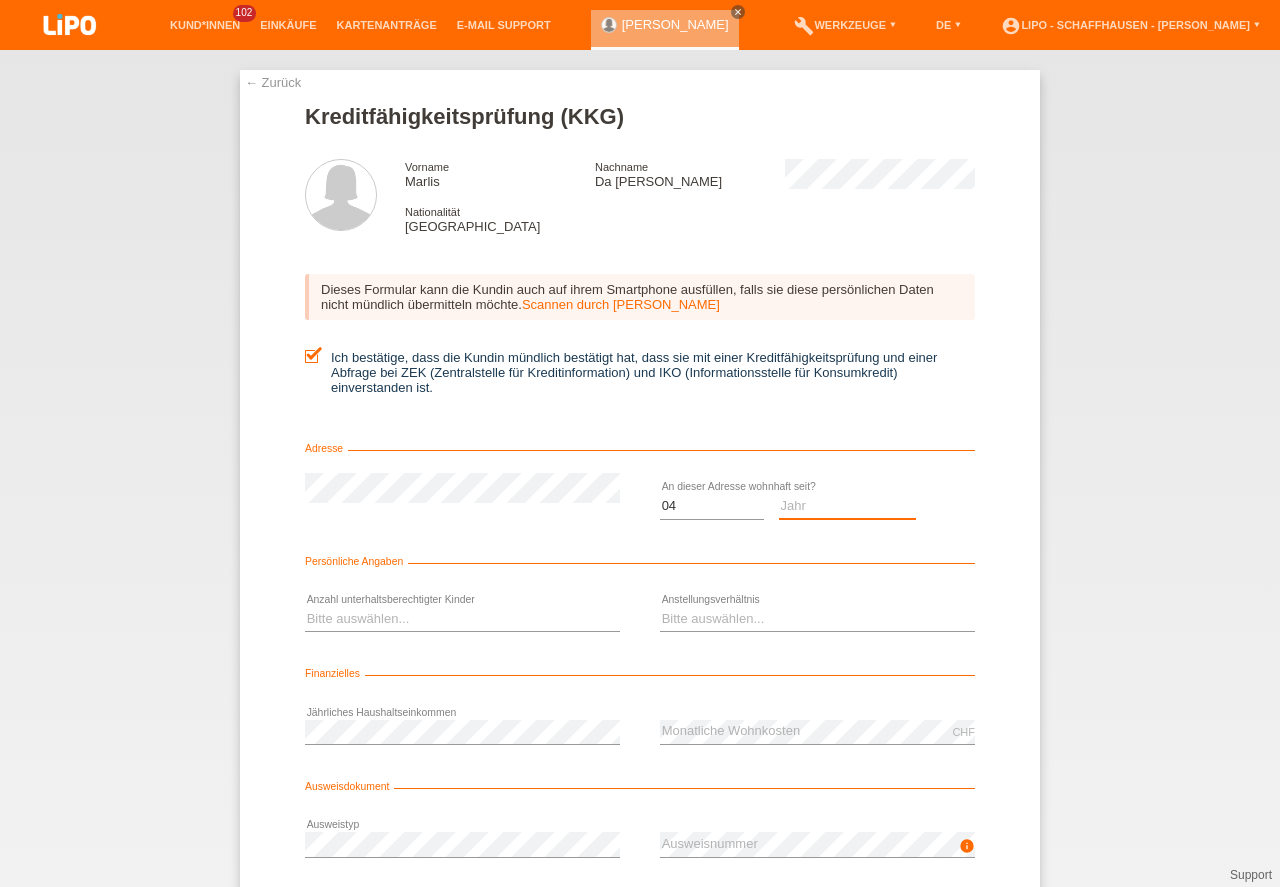 click on "Jahr
2025
2024
2023
2022
2021
2020
2019
2018
2017
2016 2015 2014 2013 2012 2011 2010 2009 2008 2007 2006 2005 2004 2003" at bounding box center (848, 506) 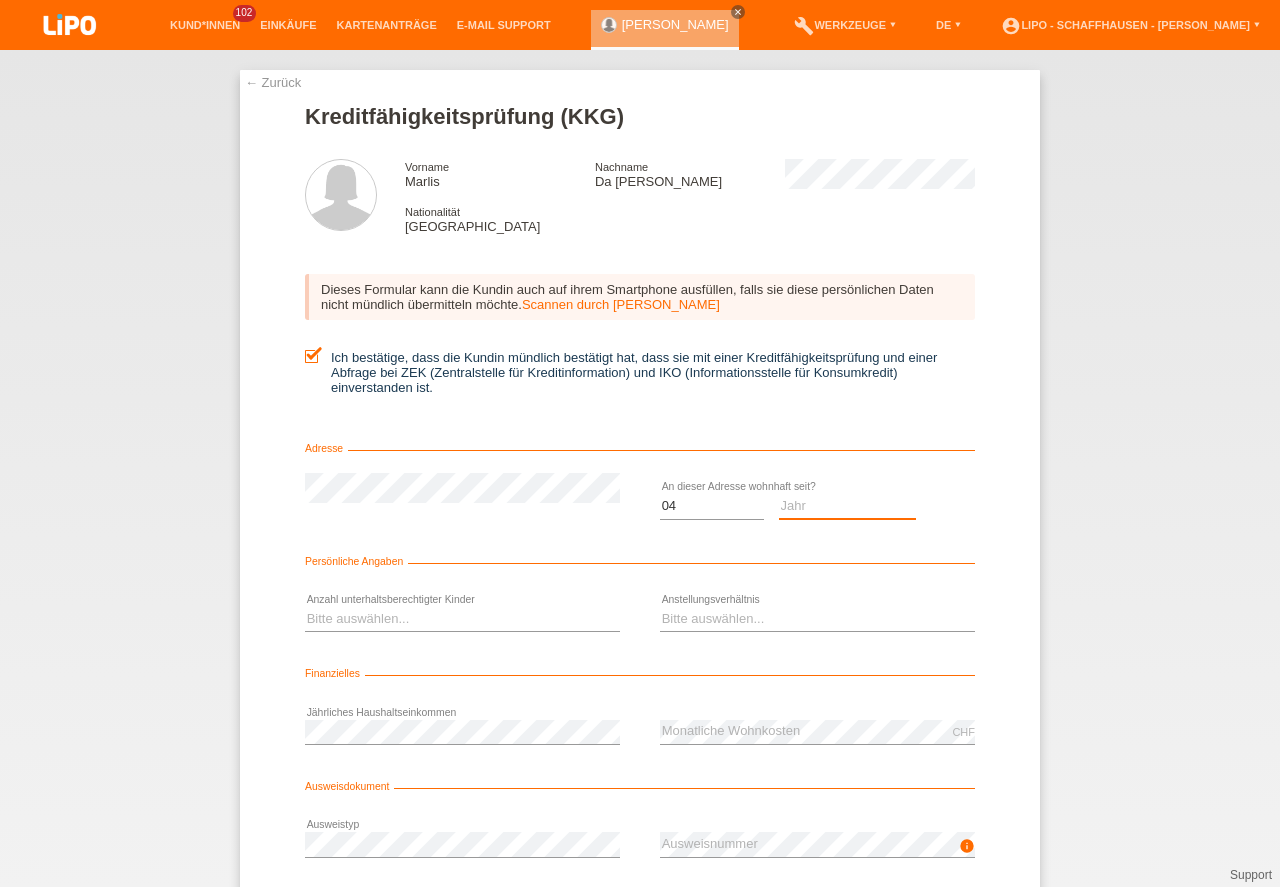 scroll, scrollTop: 0, scrollLeft: 0, axis: both 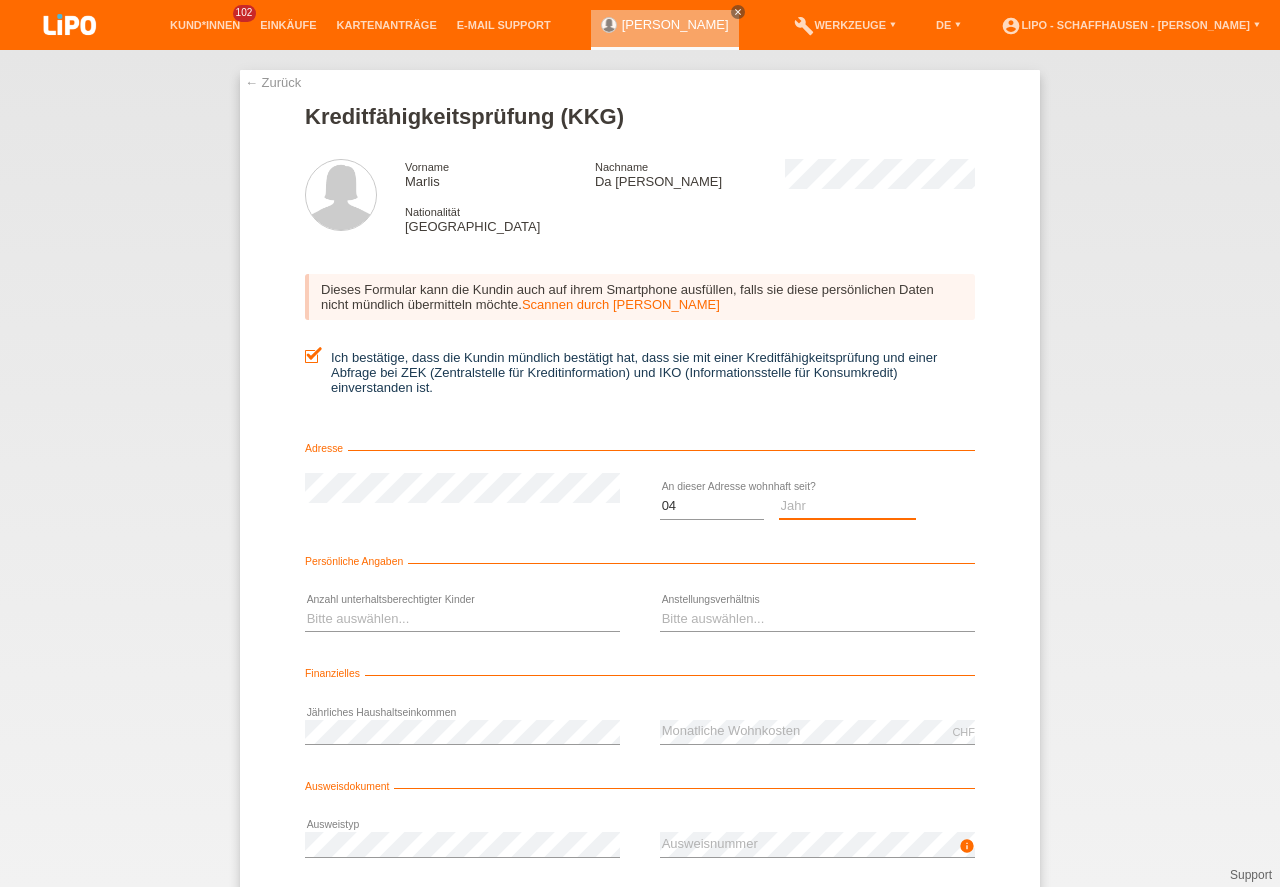 select on "1982" 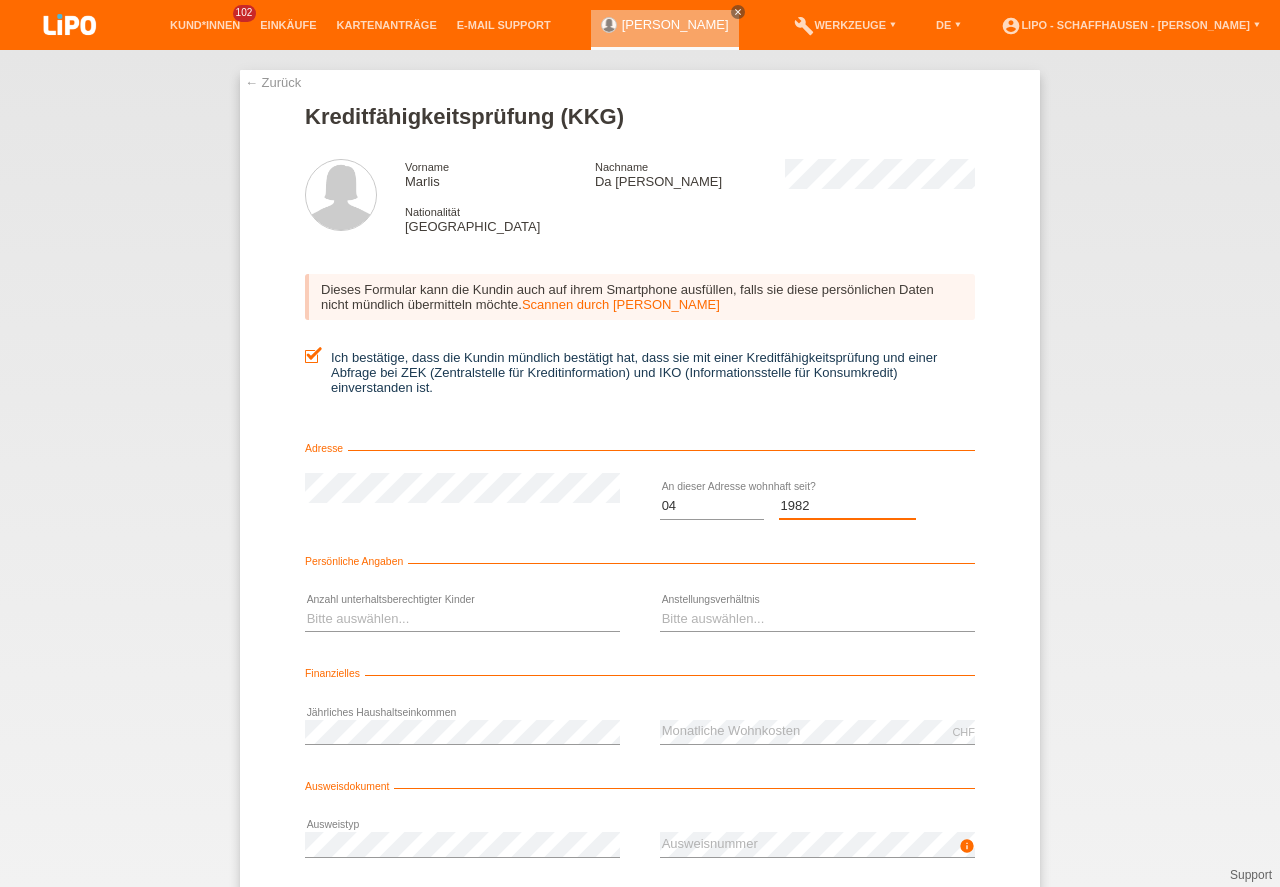 click on "1982" at bounding box center (0, 0) 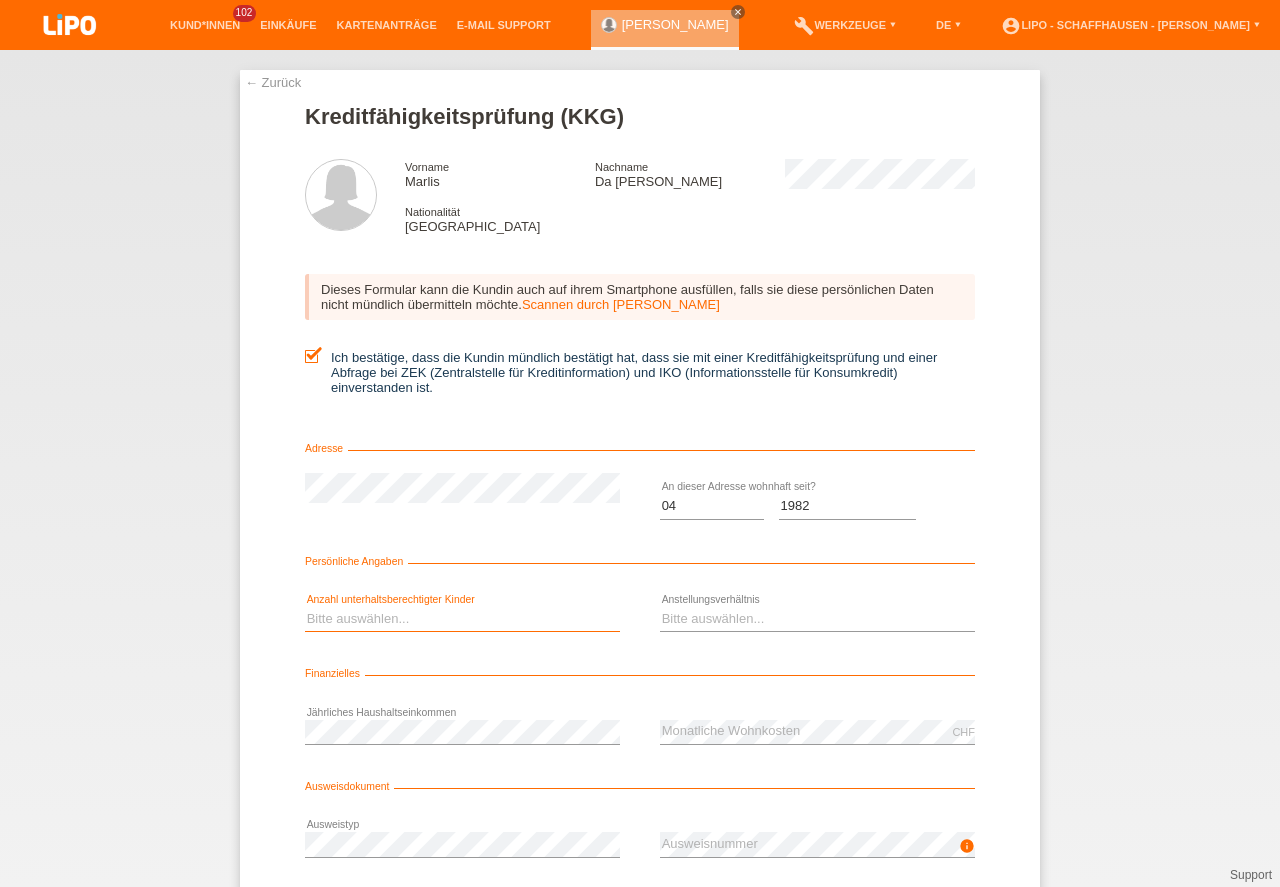 click on "Bitte auswählen...
0
1
2
3
4
5
6
7
8
9" at bounding box center [462, 619] 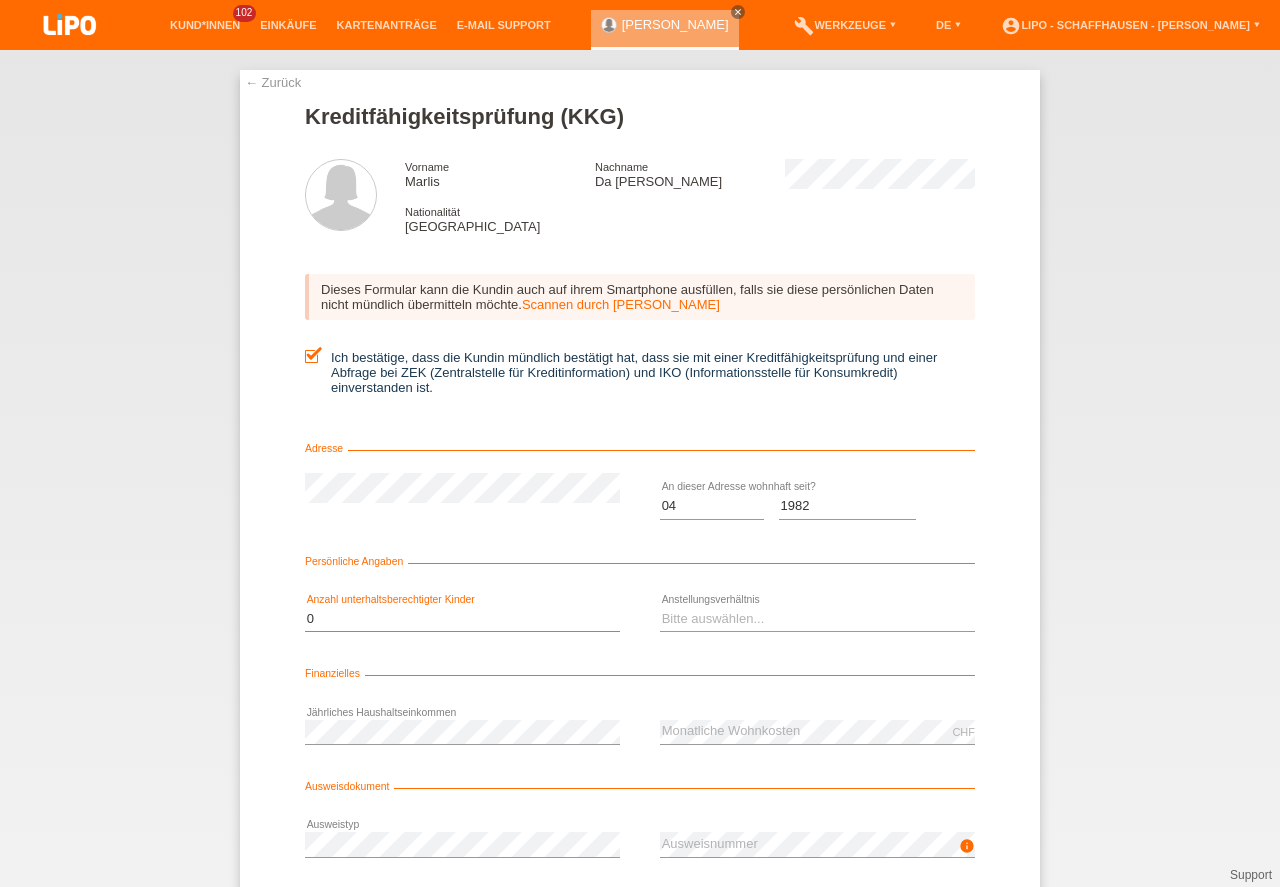 click on "0" at bounding box center (0, 0) 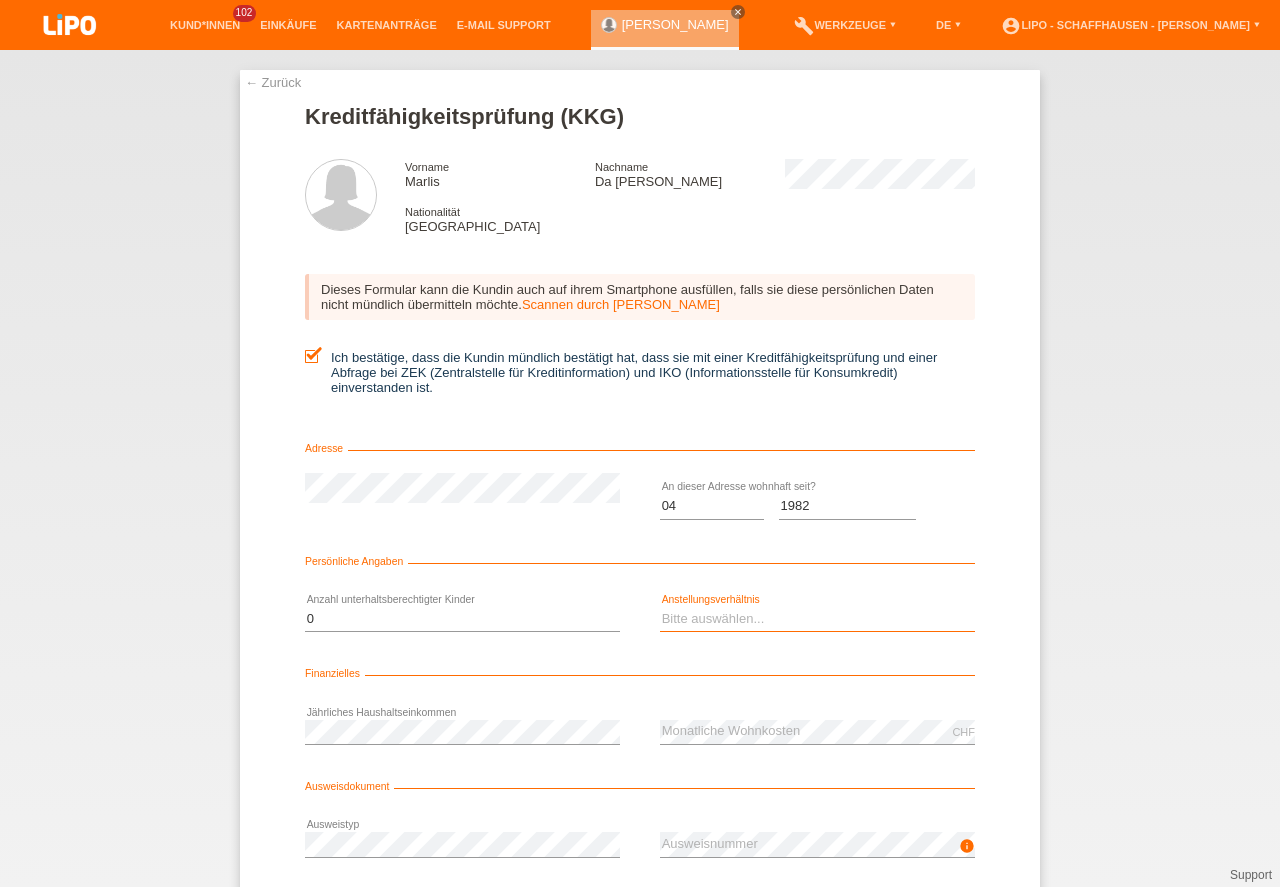 click on "Bitte auswählen...
Unbefristet
Befristet
Lehrling/Student
Pensioniert
Nicht arbeitstätig
Hausfrau/-mann
Selbständig" at bounding box center [817, 619] 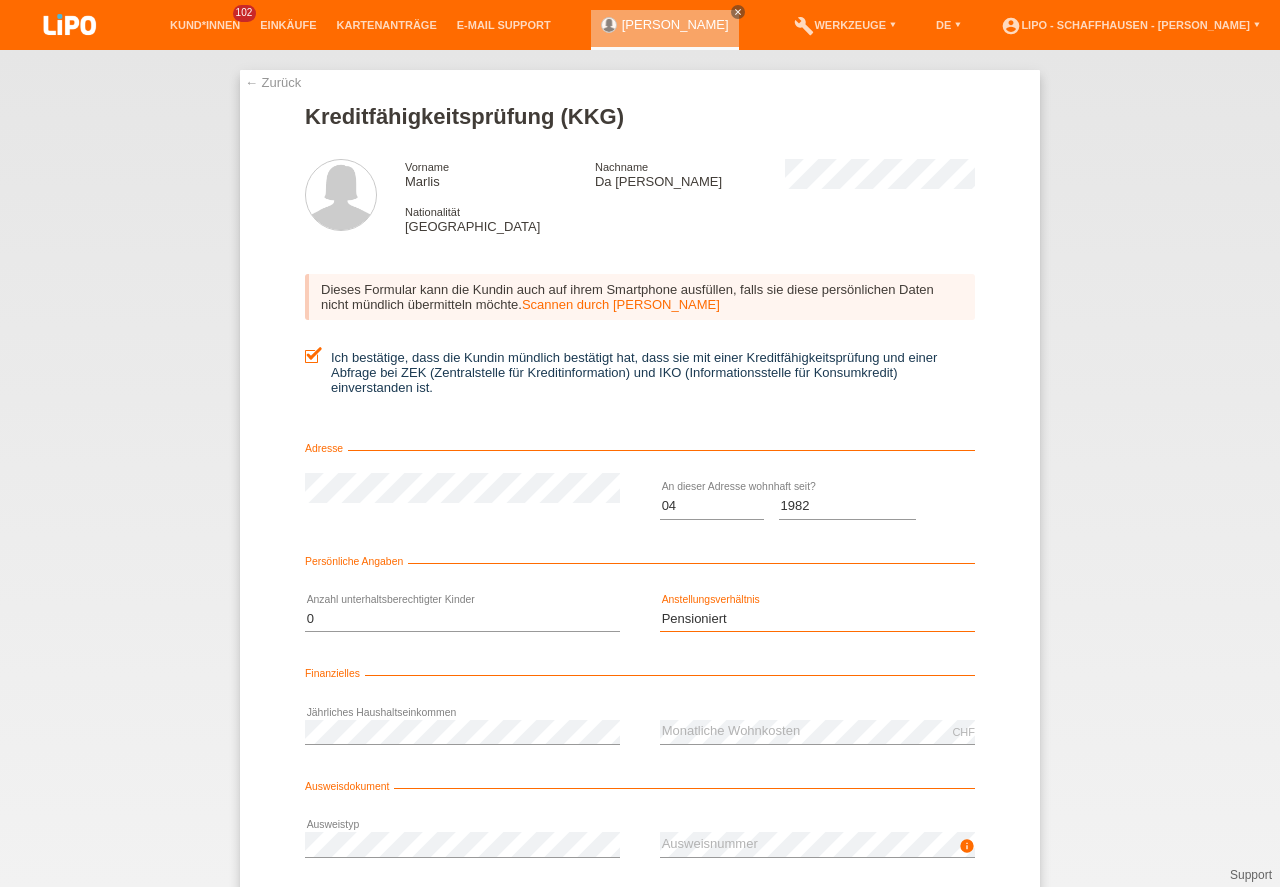 click on "Pensioniert" at bounding box center [0, 0] 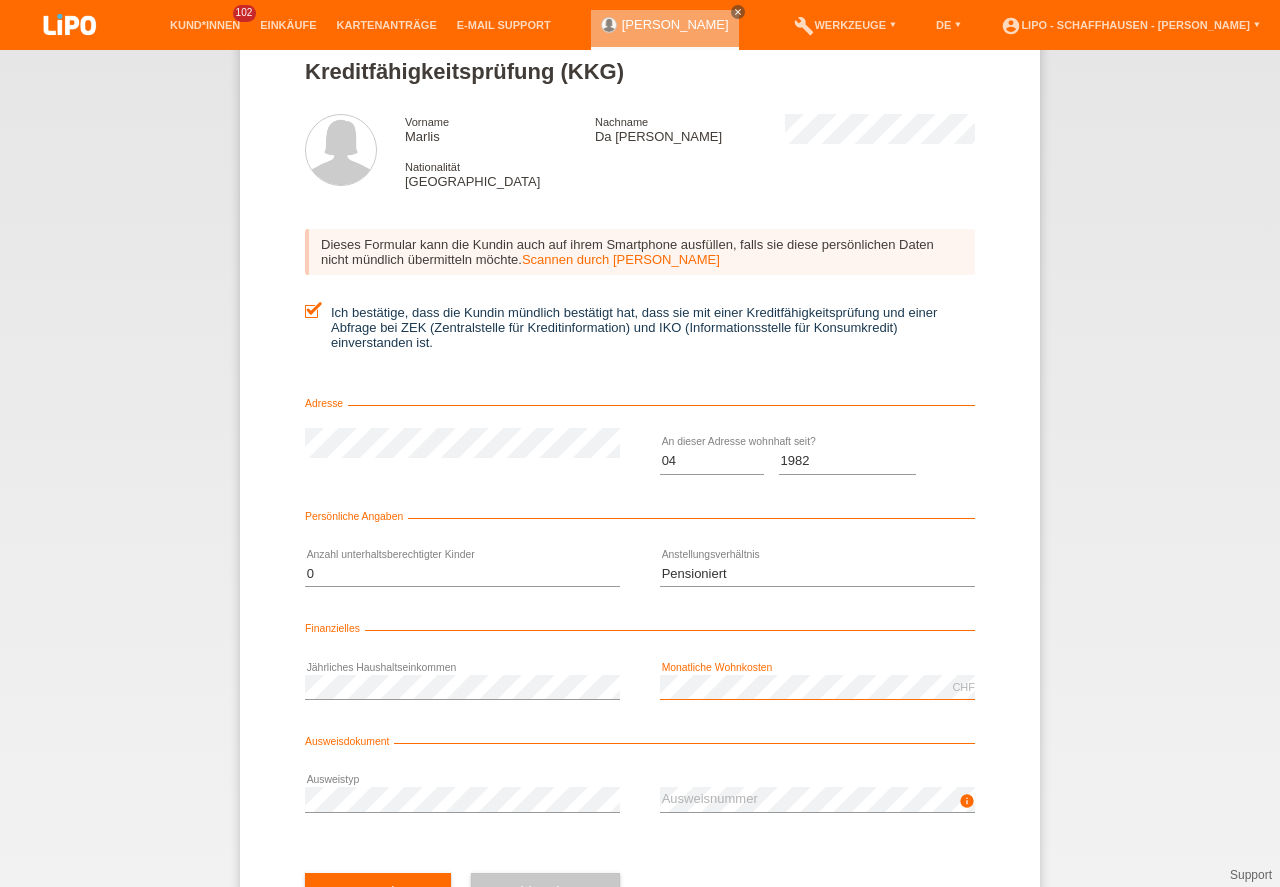 scroll, scrollTop: 90, scrollLeft: 0, axis: vertical 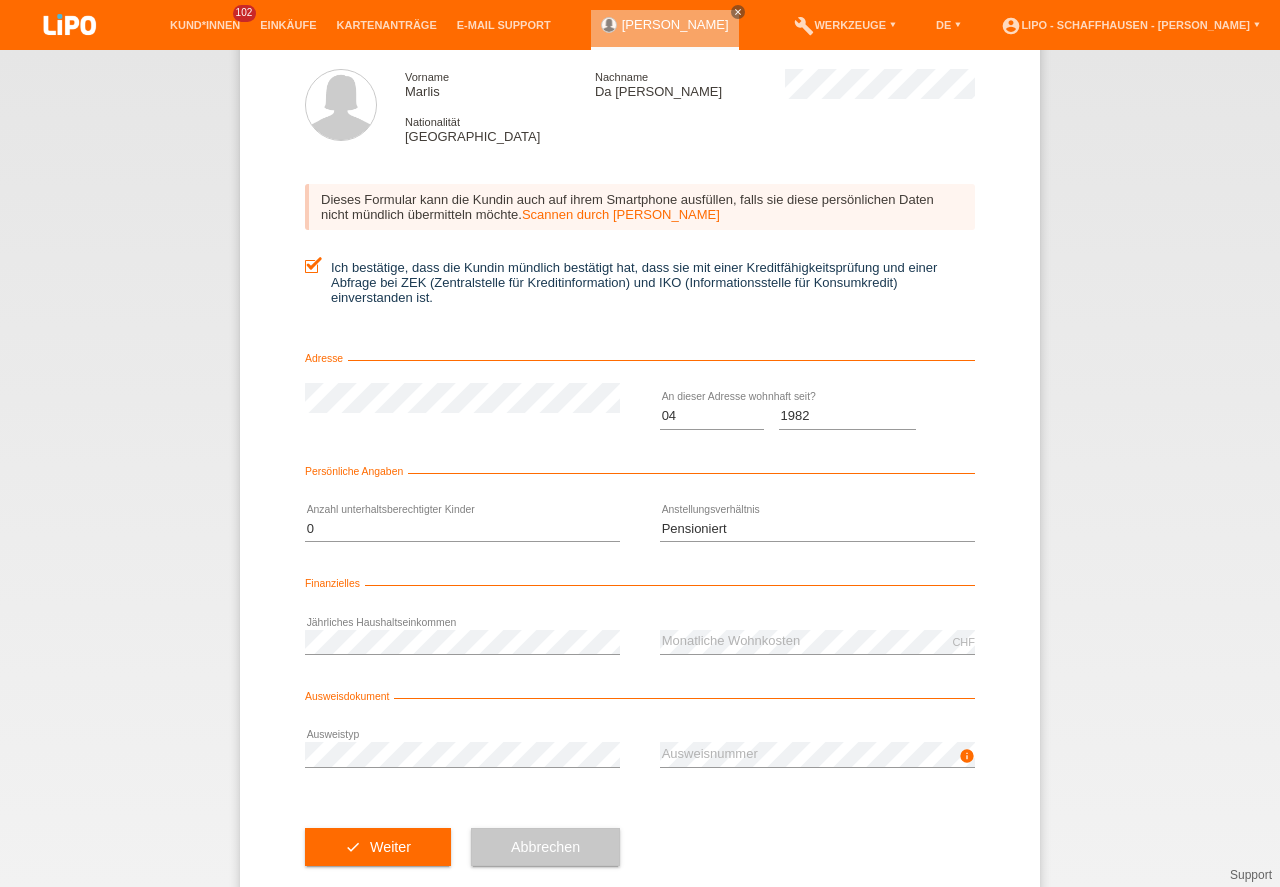 click on "error
Ausweistyp" at bounding box center [462, 755] 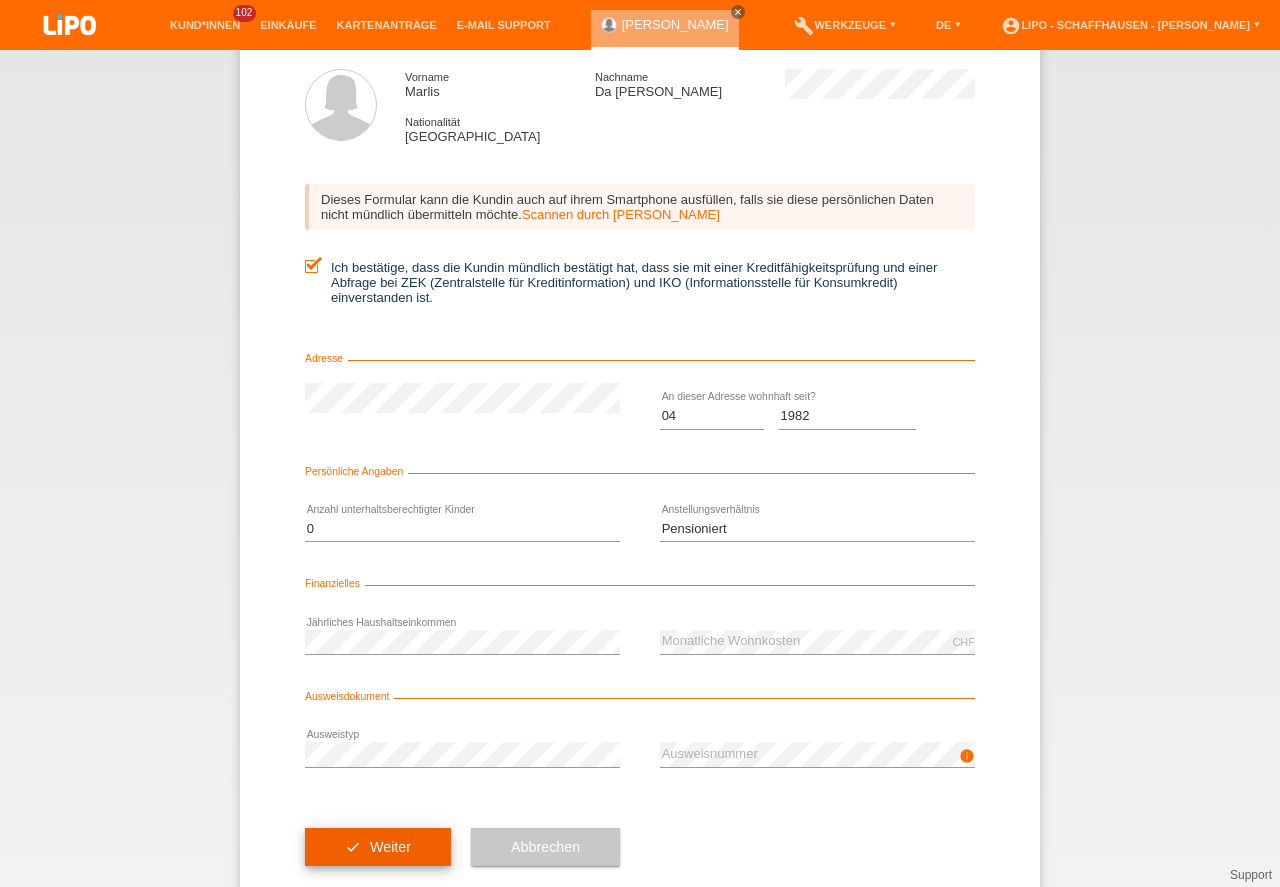 click on "check   Weiter" at bounding box center [378, 847] 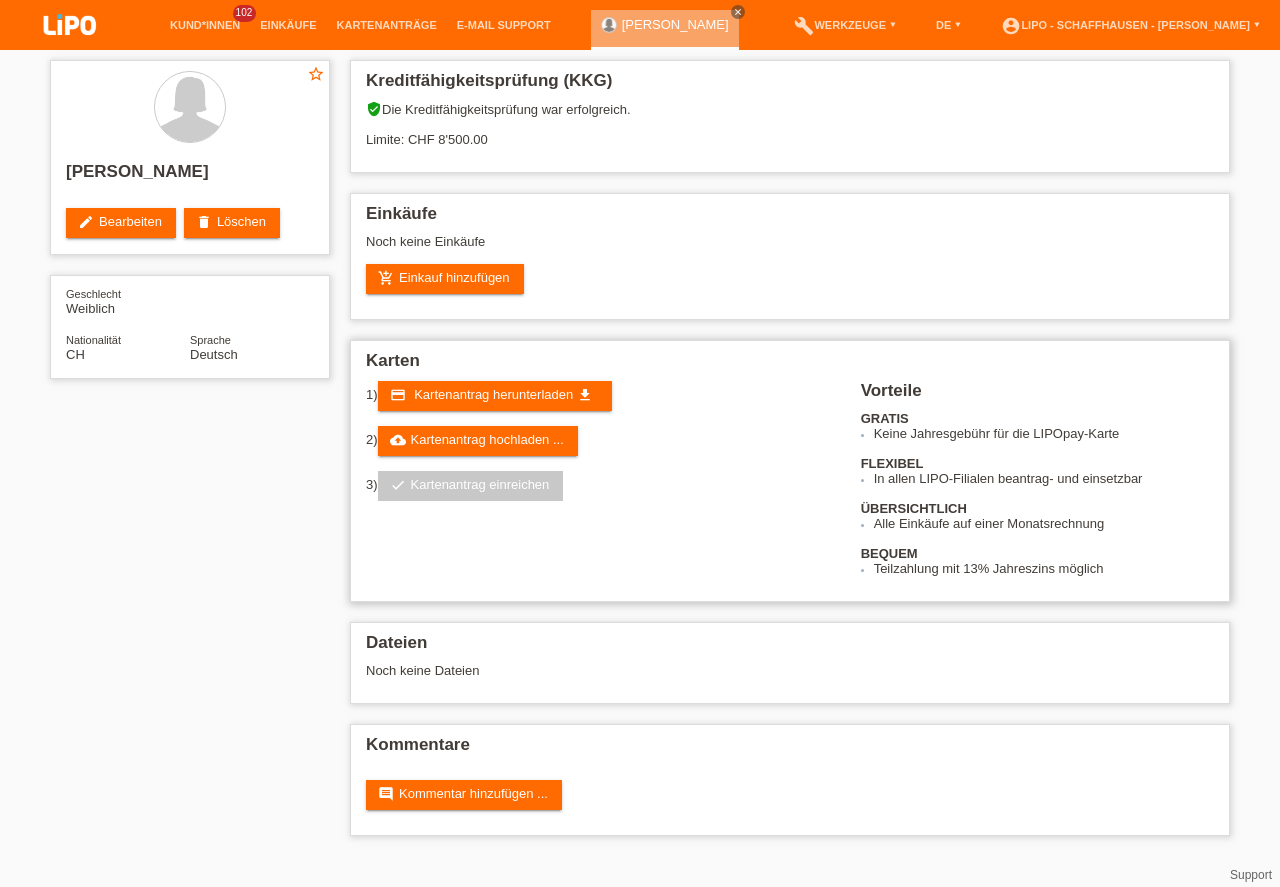 scroll, scrollTop: 0, scrollLeft: 0, axis: both 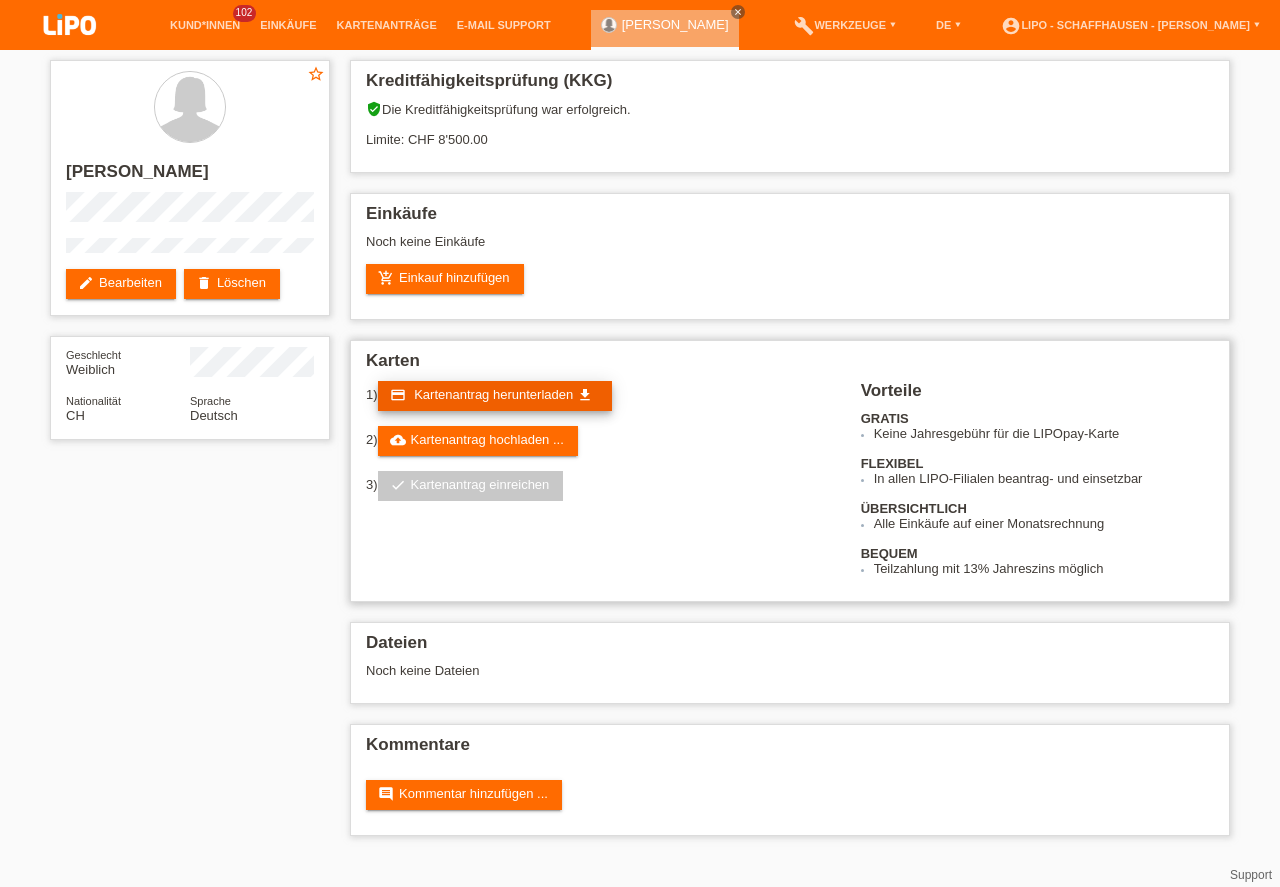 click on "Kartenantrag herunterladen" at bounding box center [493, 394] 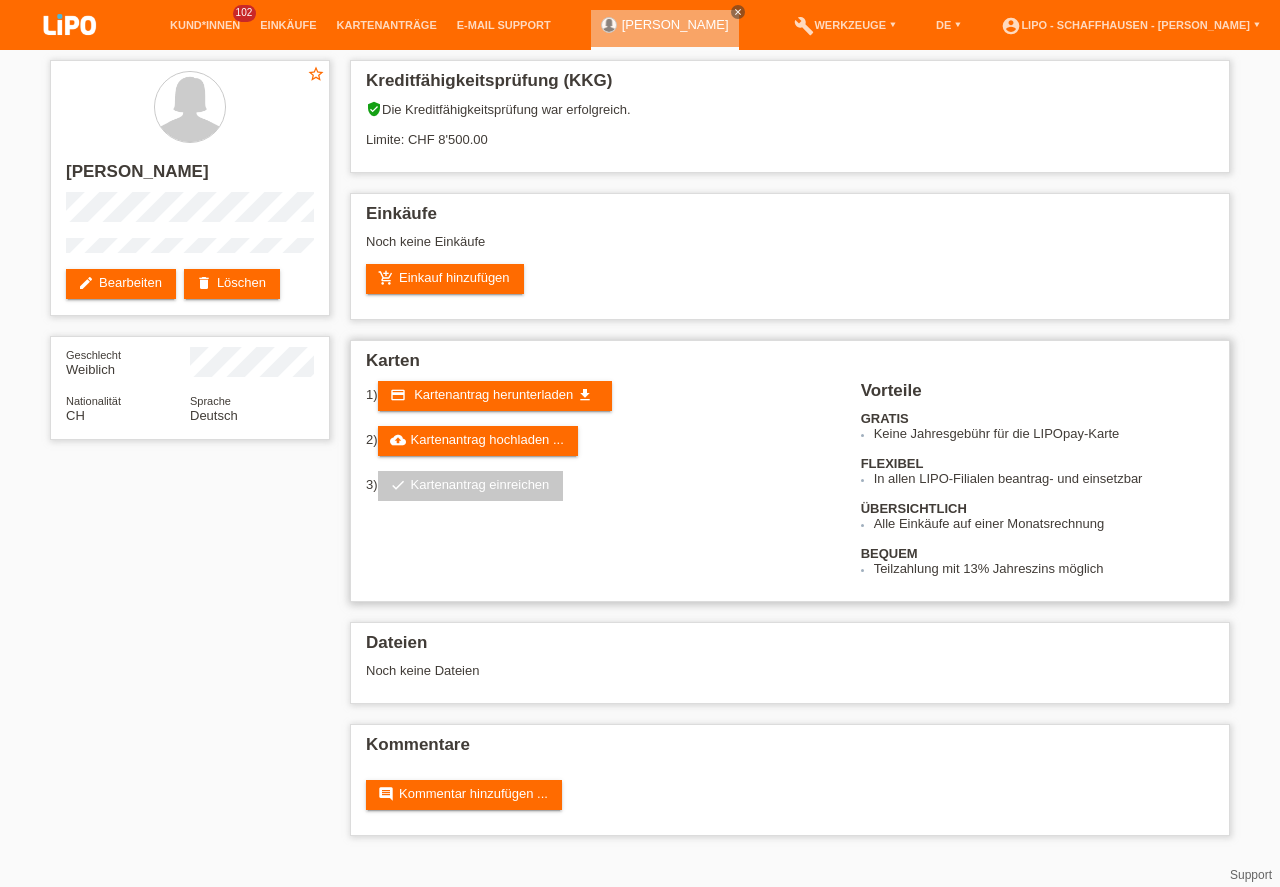 click on "3)
check  Kartenantrag einreichen" at bounding box center [601, 486] 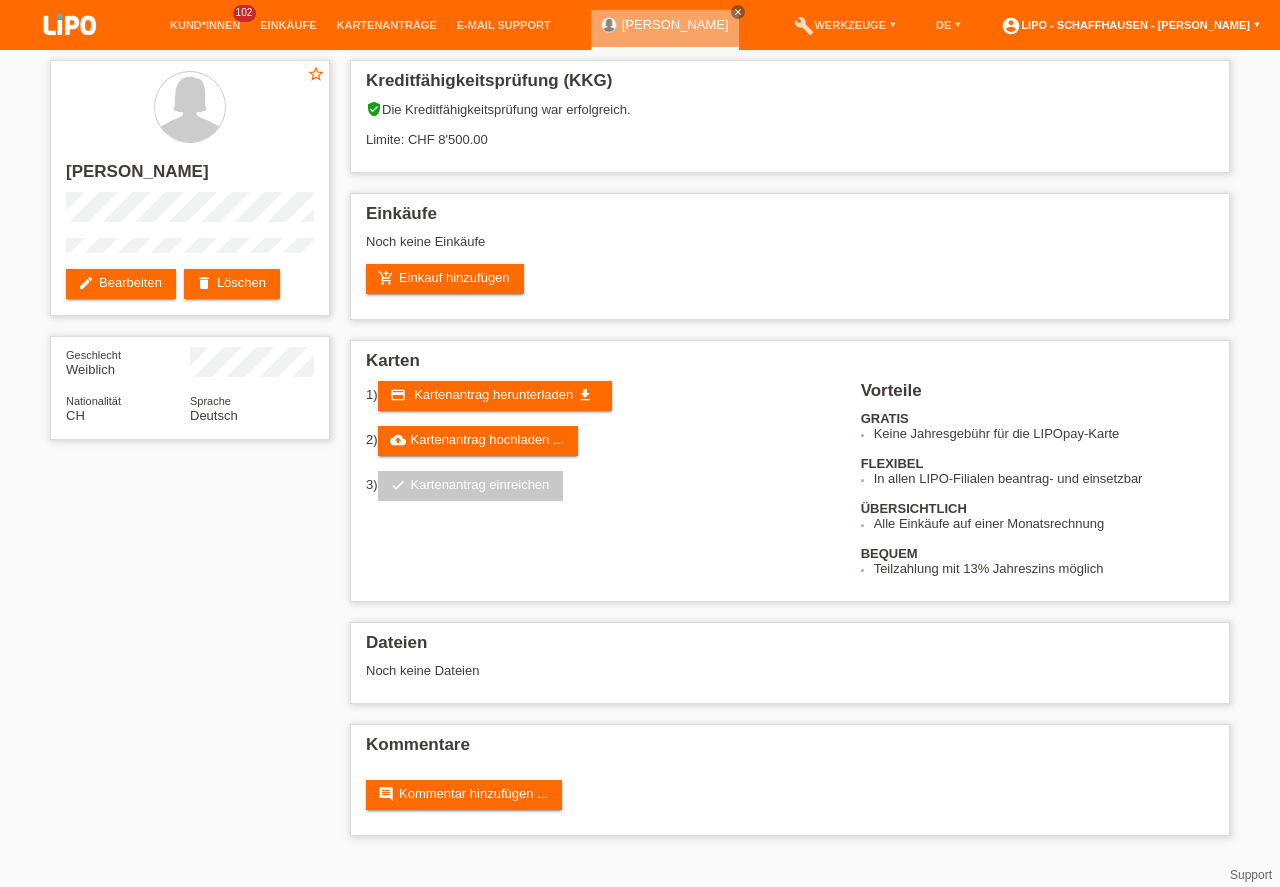 click on "account_circle  LIPO - Schaffhausen - [PERSON_NAME] ▾" at bounding box center (1130, 25) 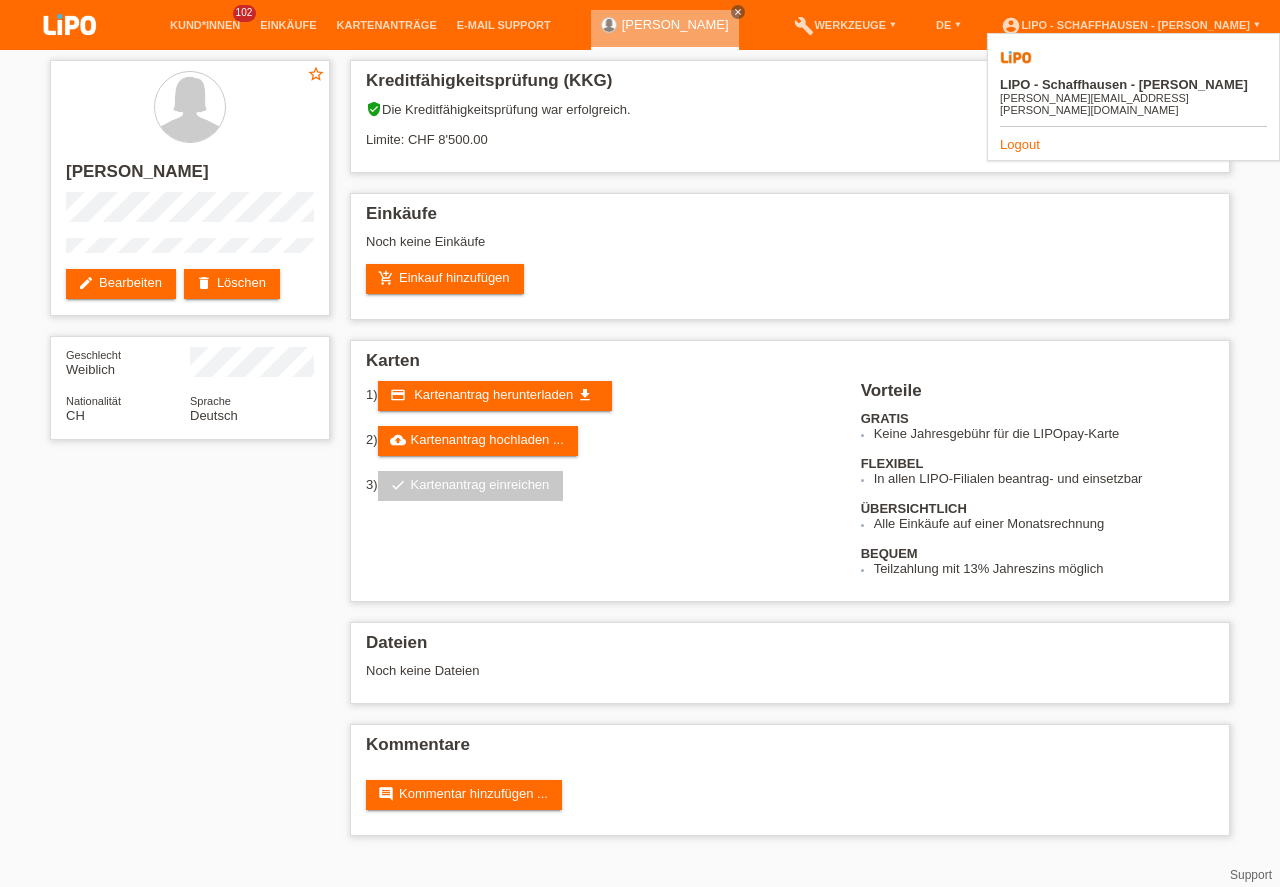 click on "Logout" at bounding box center (1020, 144) 